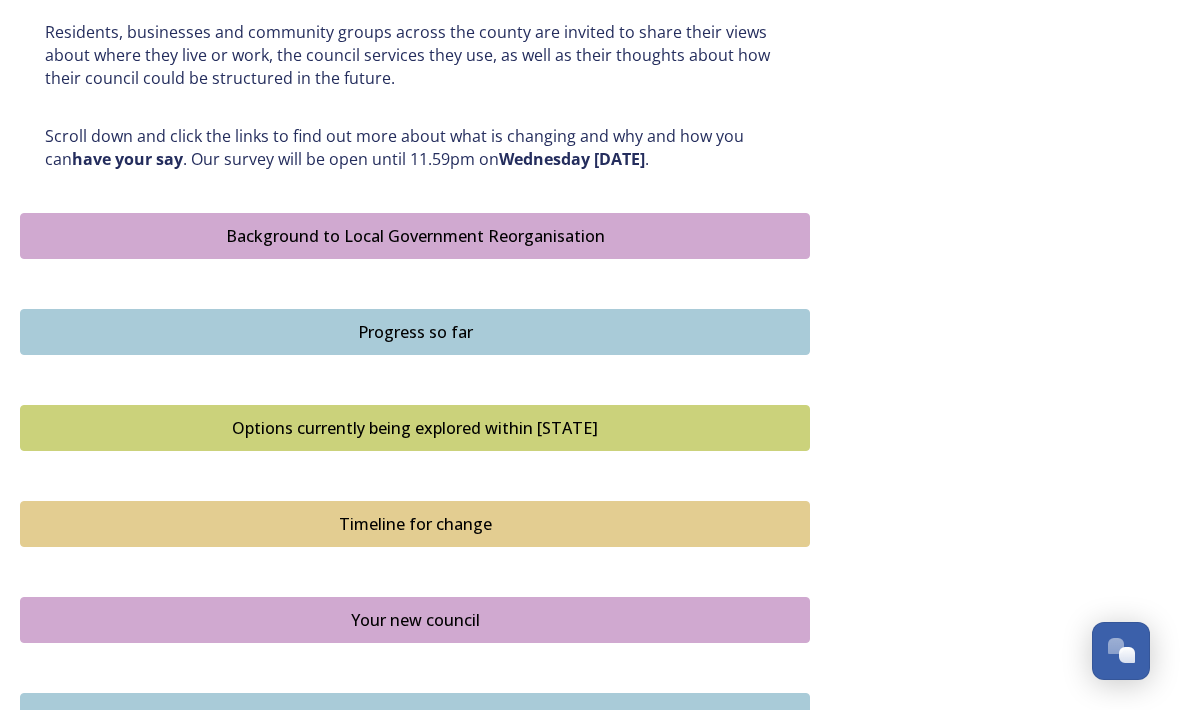 scroll, scrollTop: 1017, scrollLeft: 0, axis: vertical 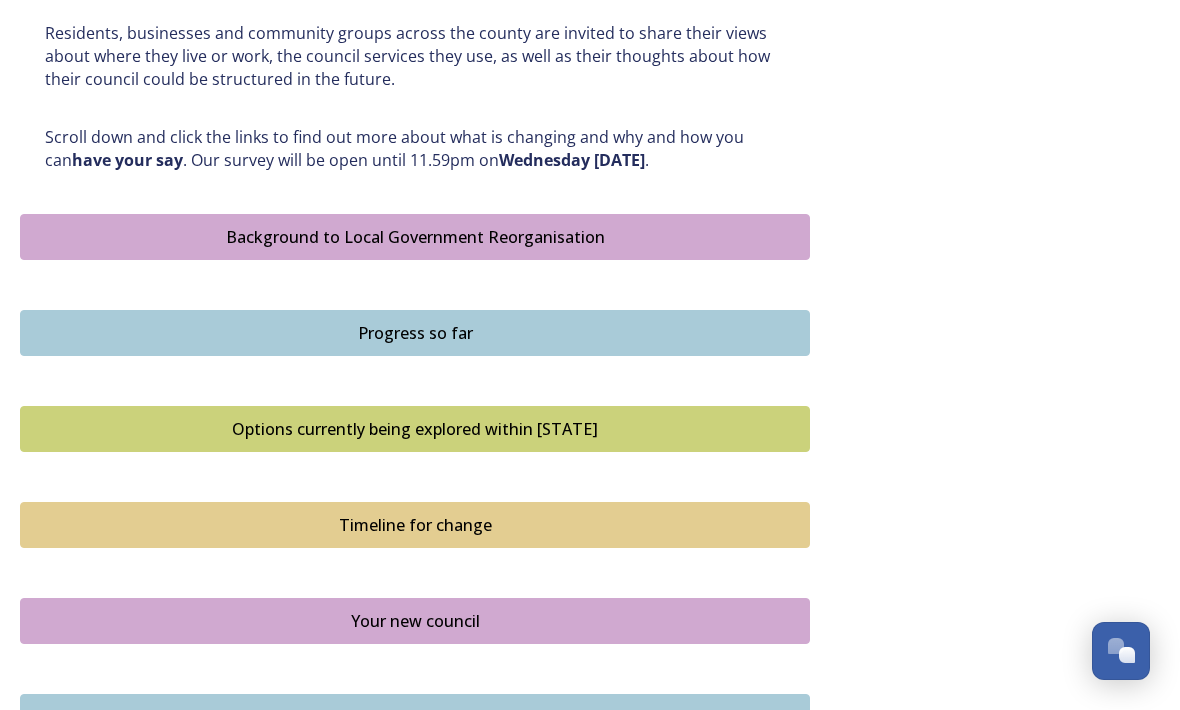 click on "Options currently being explored within West Sussex" at bounding box center [415, 429] 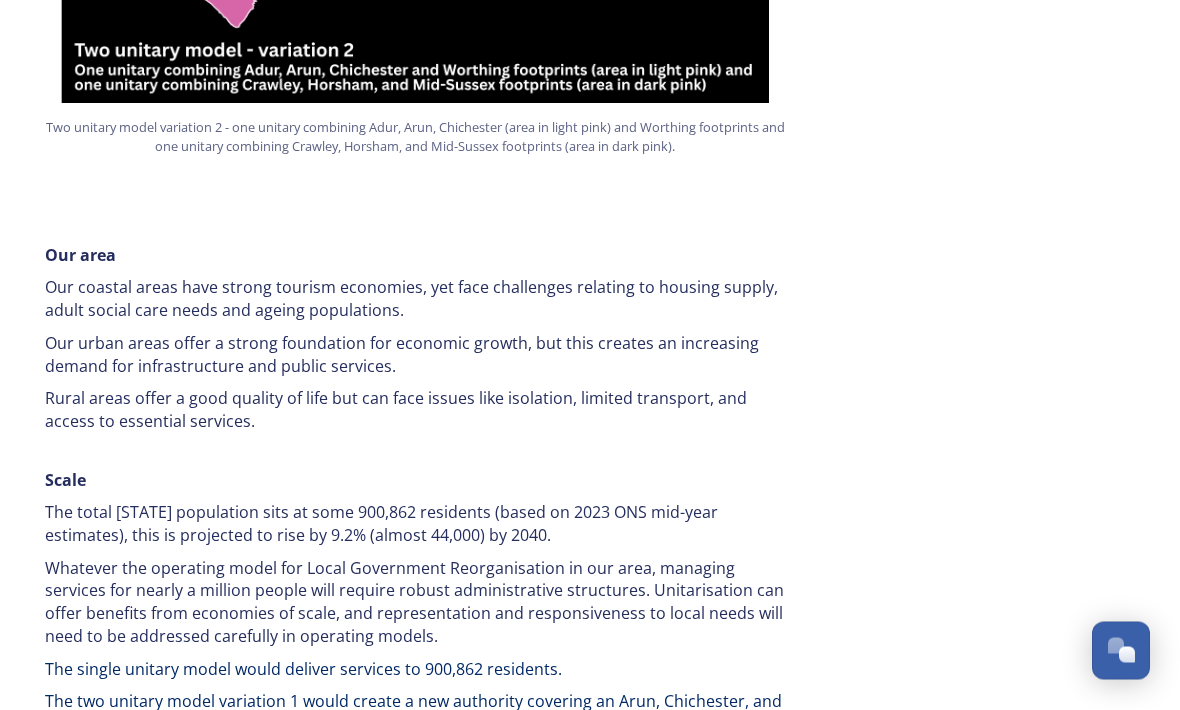 scroll, scrollTop: 2631, scrollLeft: 0, axis: vertical 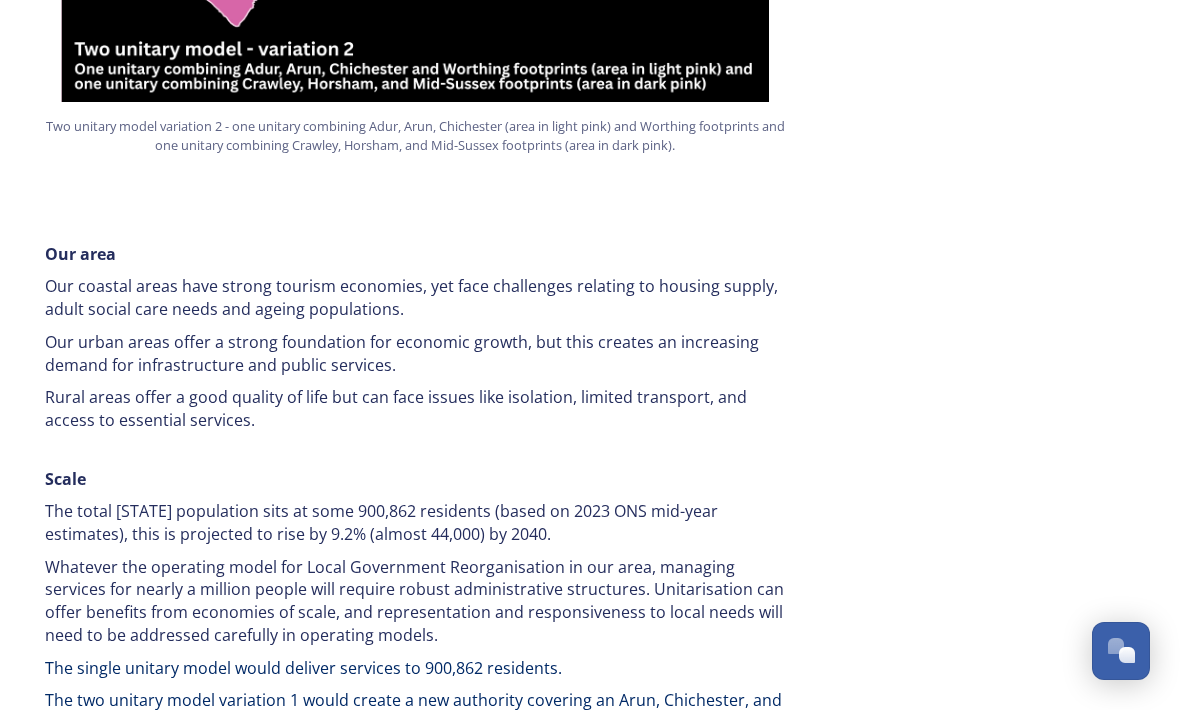click on "Overview of options A single unitary model   A single county unitary would align with the current West Sussex county boundary. This would bring the County Council and all seven District and Borough Council services together to form a new unitary council for West Sussex. The single unitary would deliver services to some 900,862 residents. You can enlarge the map below by clicking the expand icon on the top right of the image. A single unitary model covering the complete West Sussex footprint in dark pink. A two unitary model – variation 1 One unitary combining Arun, Chichester and Worthing footprints and one unitary combining Adur, Crawley, Horsham, and Mid-Sussex footprints. A new authority covering an Arun, Chichester, and Worthing footprint would deliver services to some 408,251 residents   A new authority covering an Adur, Crawley, Horsham, and Mid Sussex footprint would deliver services to some 492,611 residents    A two unitary model – variation 2     Our area    Scale         File Type:" at bounding box center (590, -259) 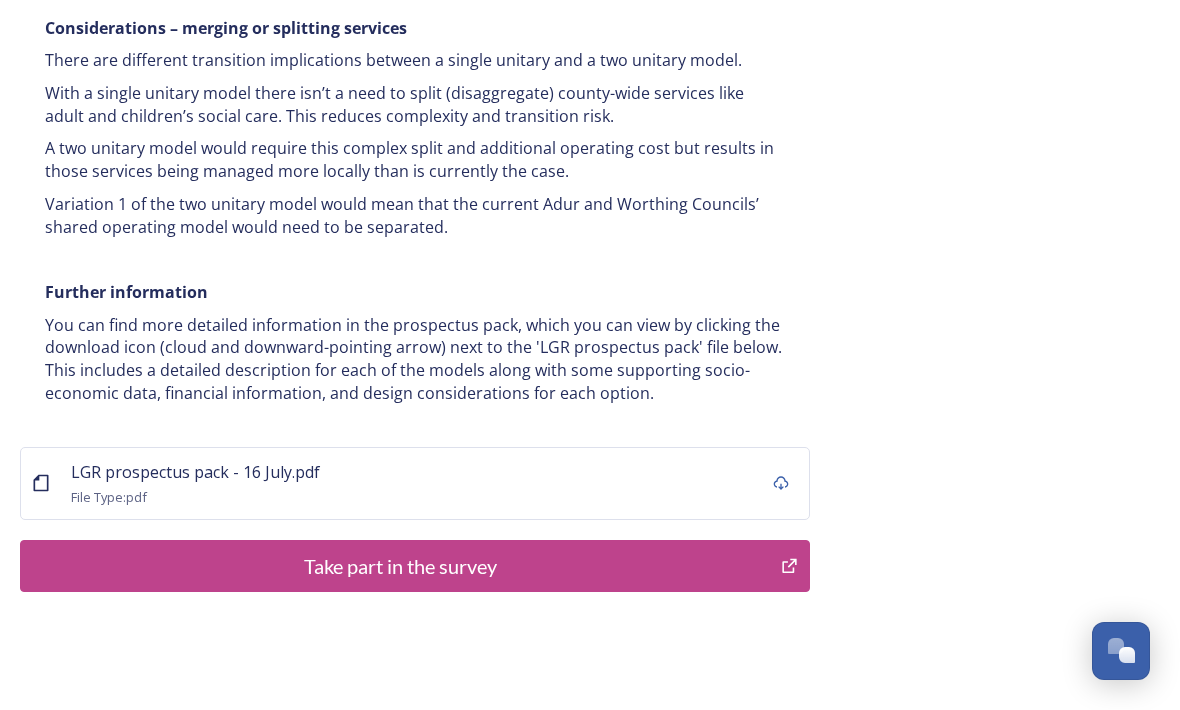 scroll, scrollTop: 3951, scrollLeft: 0, axis: vertical 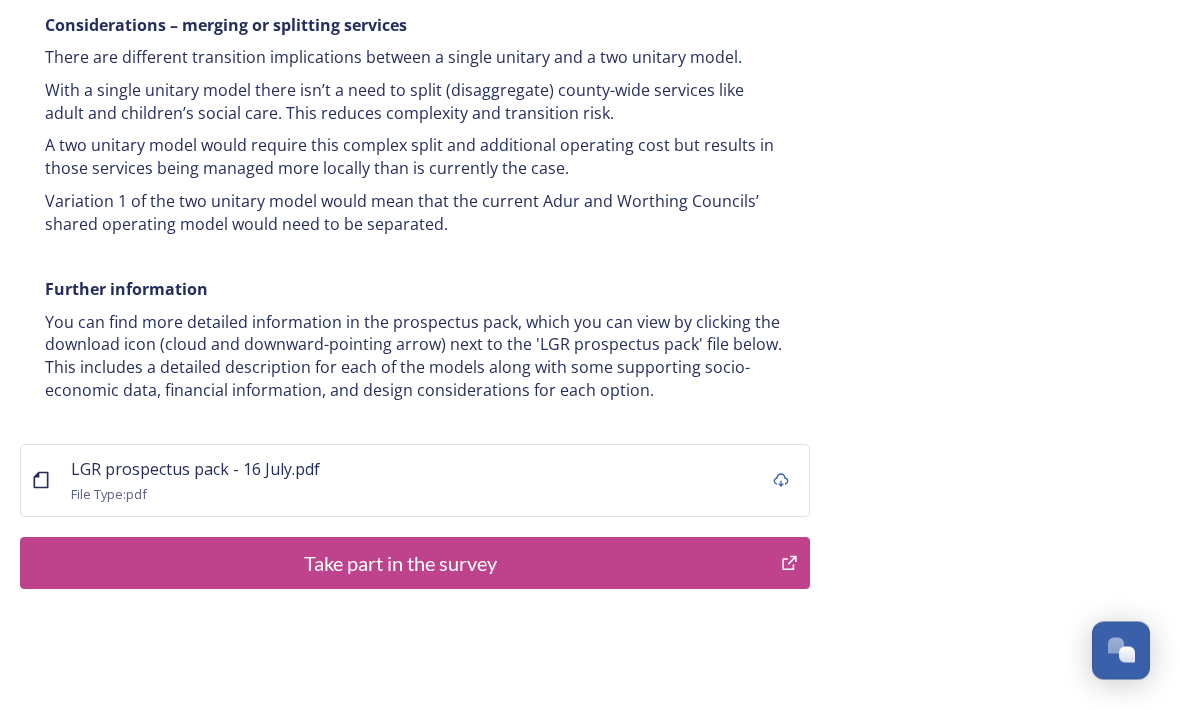 click on "Take part in the survey" at bounding box center [400, 564] 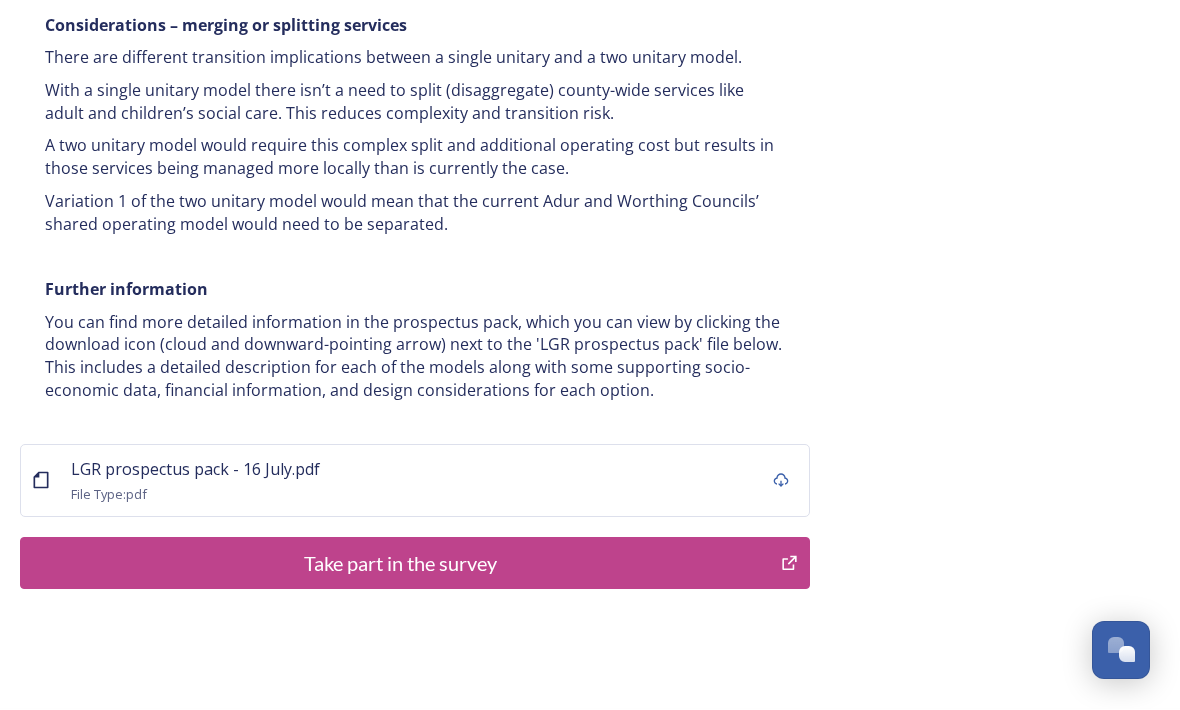 scroll, scrollTop: 4017, scrollLeft: 0, axis: vertical 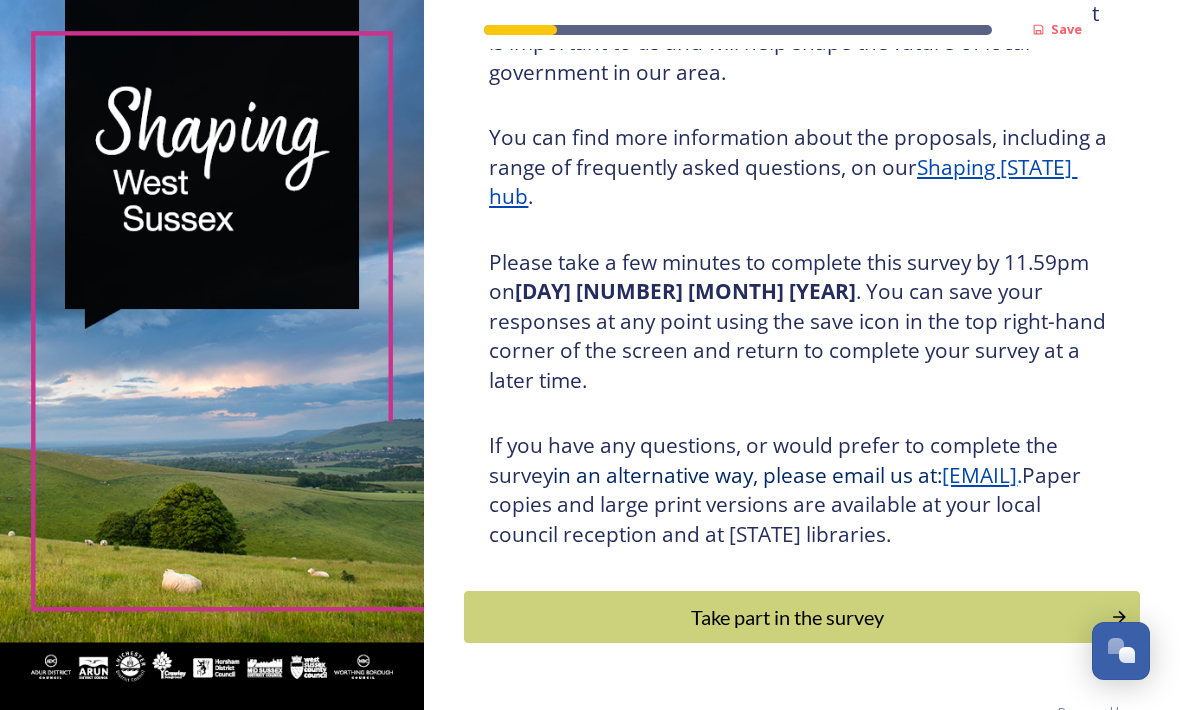 click on "Take part in the survey" at bounding box center (787, 617) 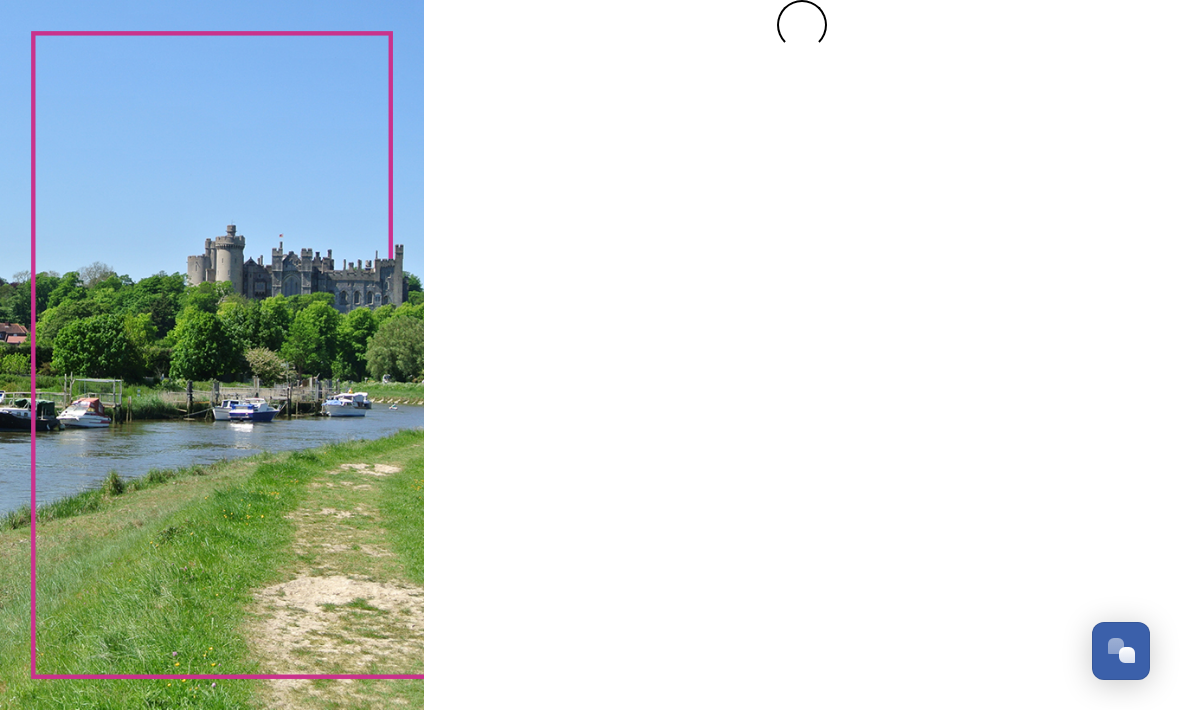scroll, scrollTop: 0, scrollLeft: 0, axis: both 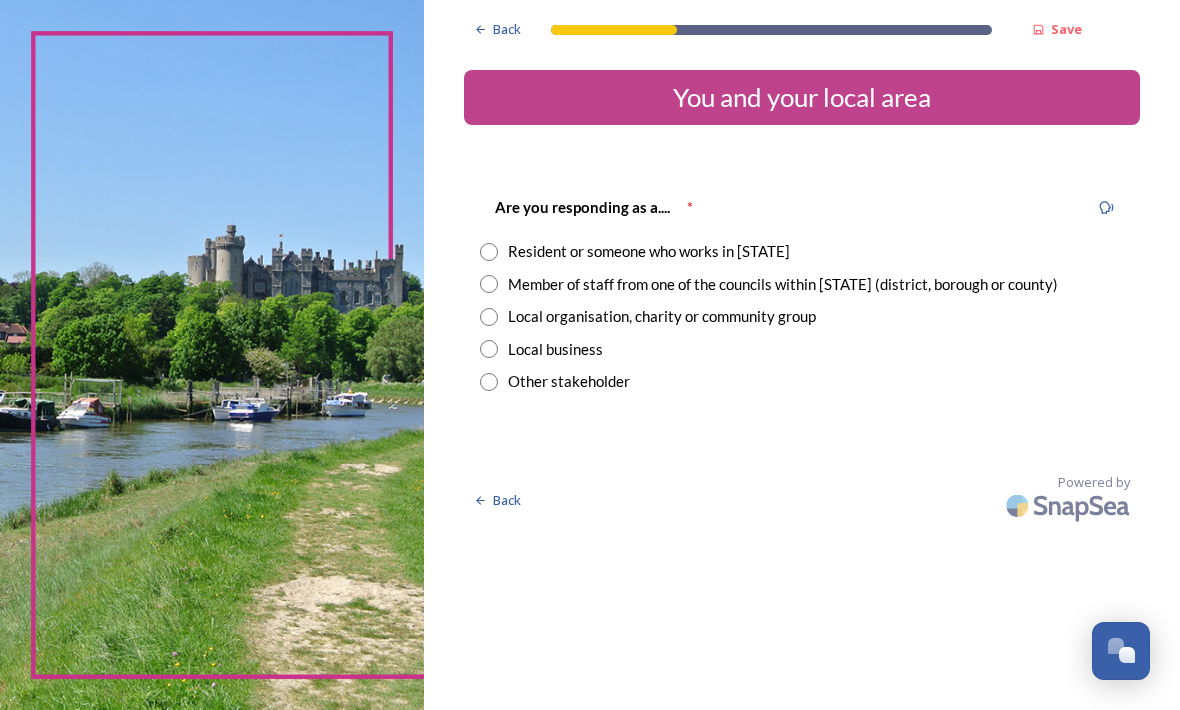 click at bounding box center [489, 252] 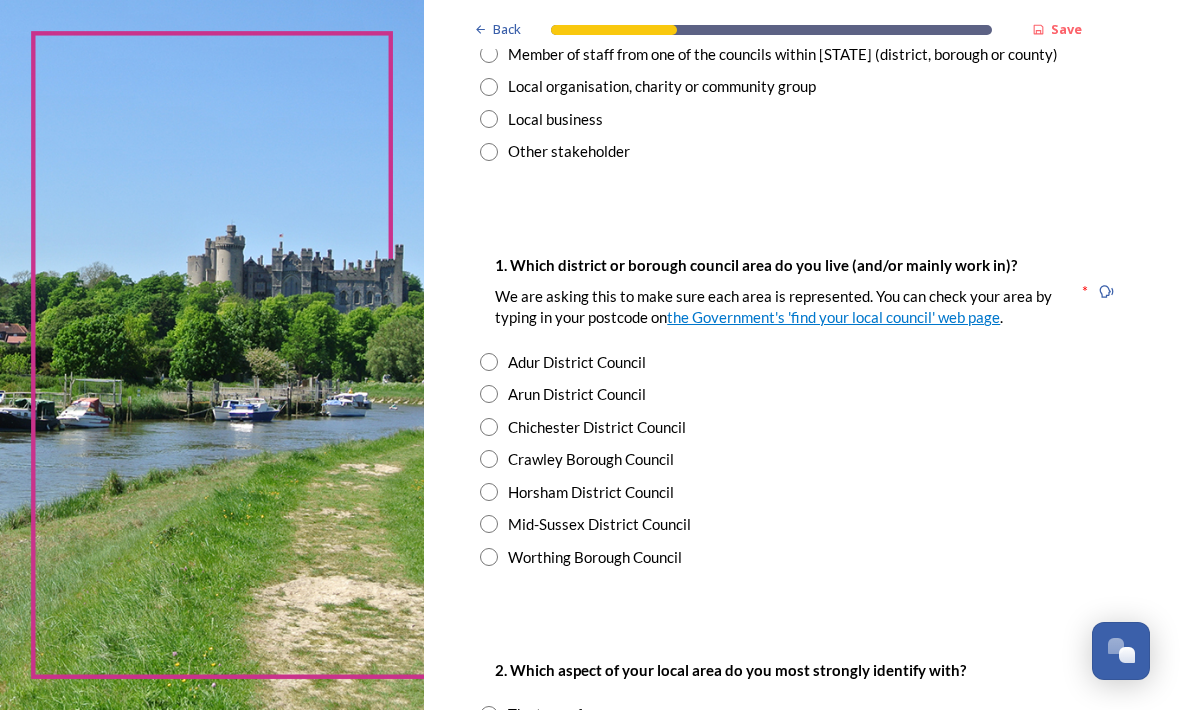 scroll, scrollTop: 230, scrollLeft: 0, axis: vertical 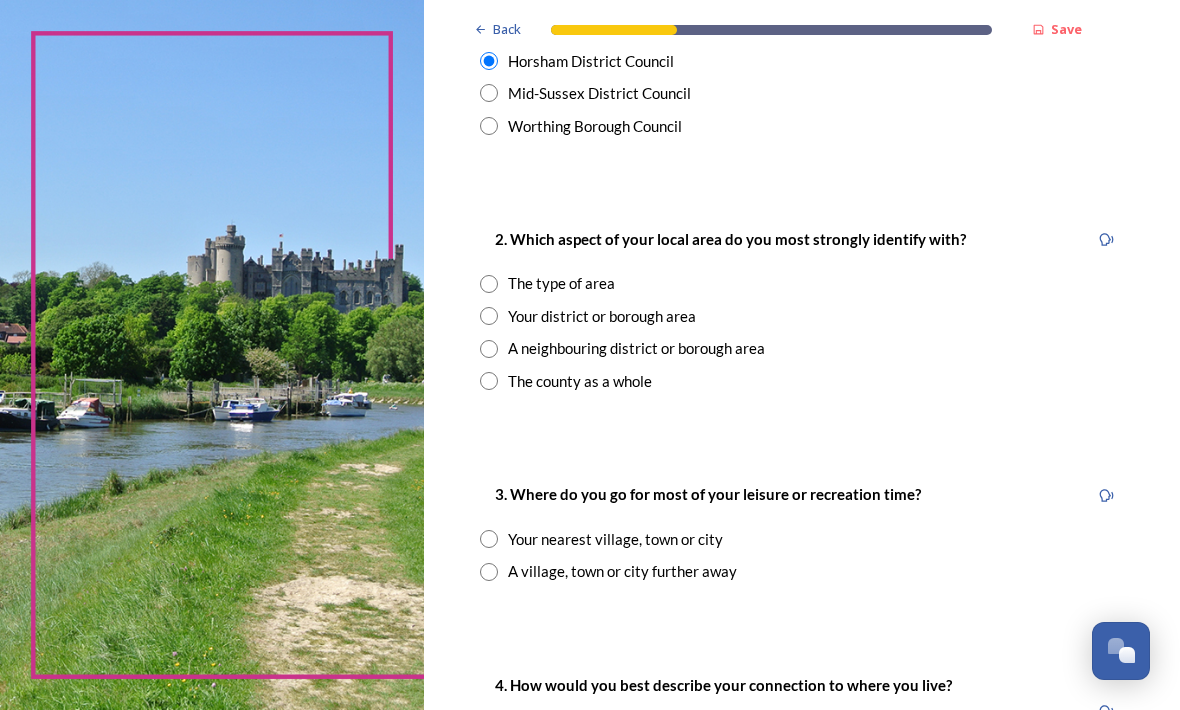 click at bounding box center [489, 316] 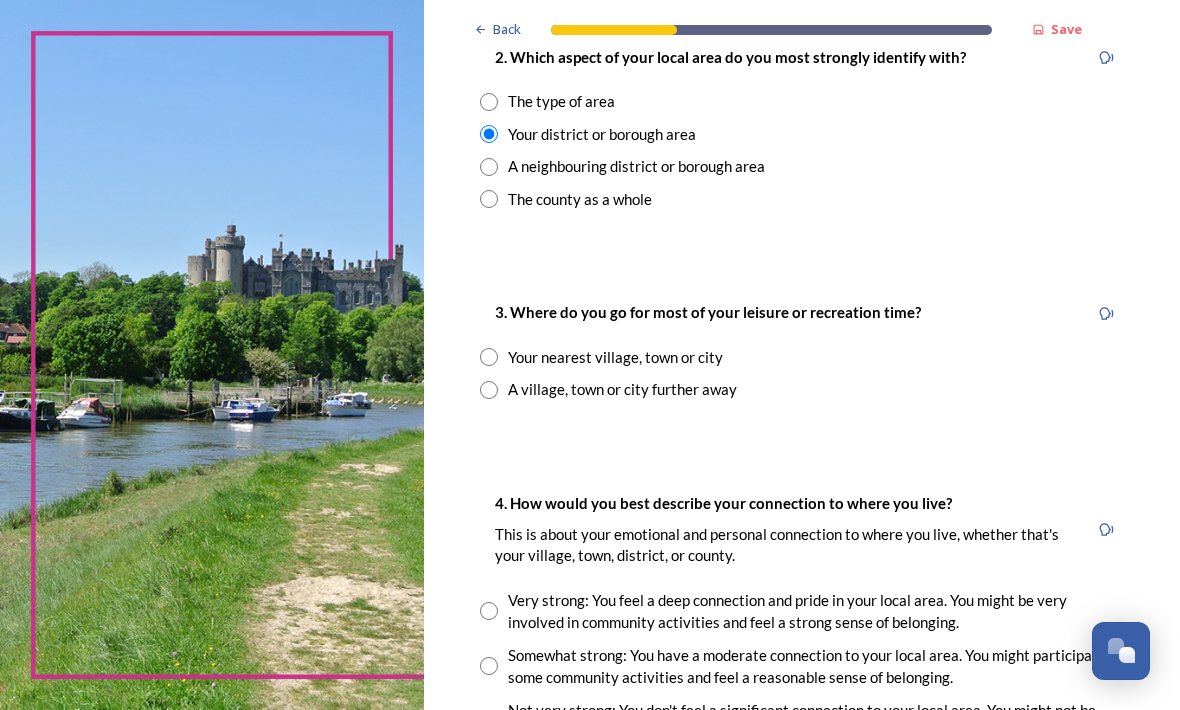 scroll, scrollTop: 842, scrollLeft: 0, axis: vertical 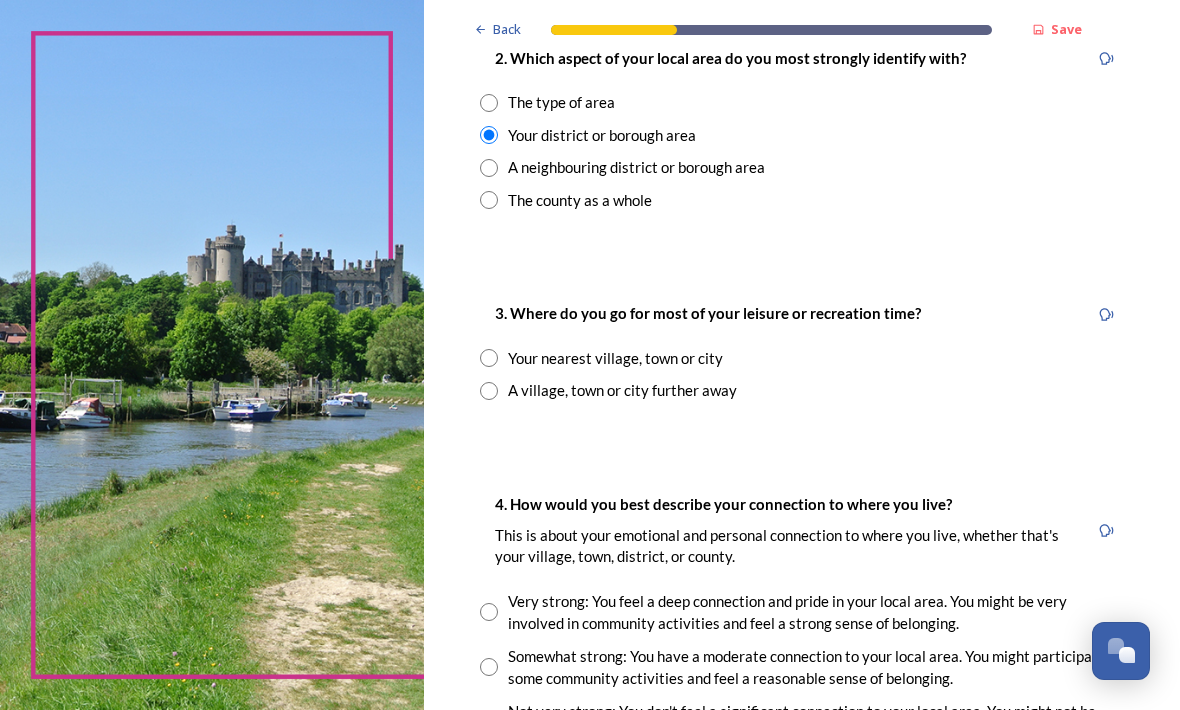 click at bounding box center [489, 391] 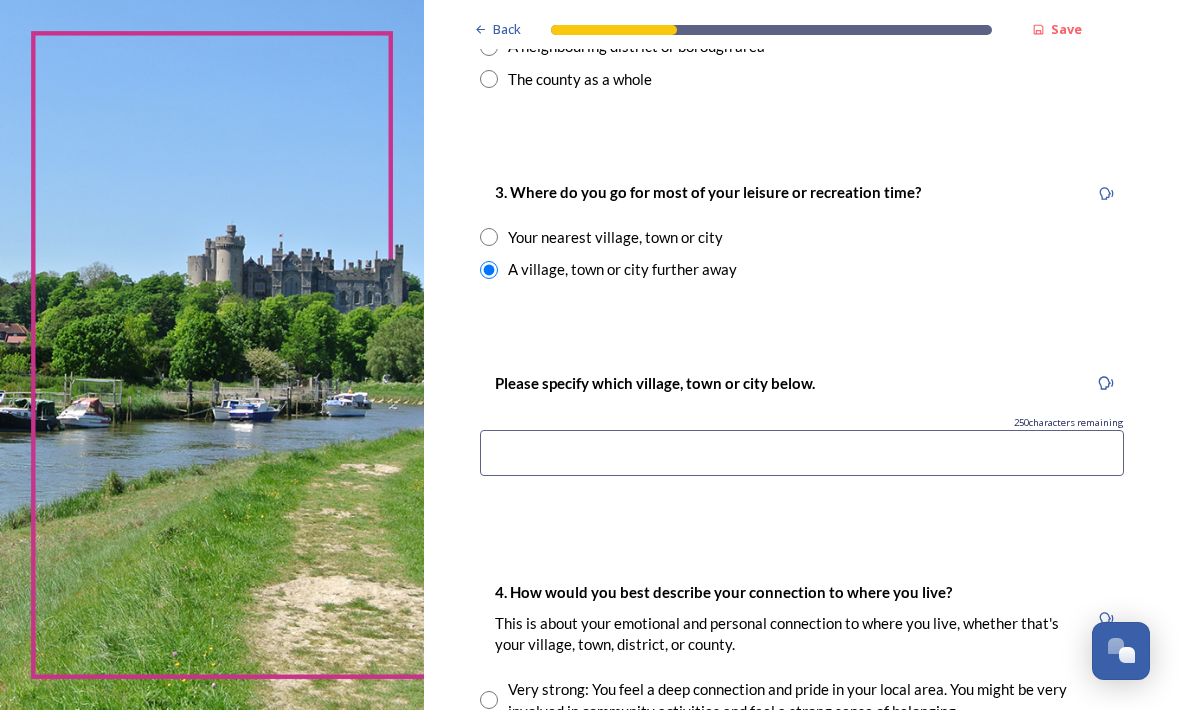 scroll, scrollTop: 963, scrollLeft: 0, axis: vertical 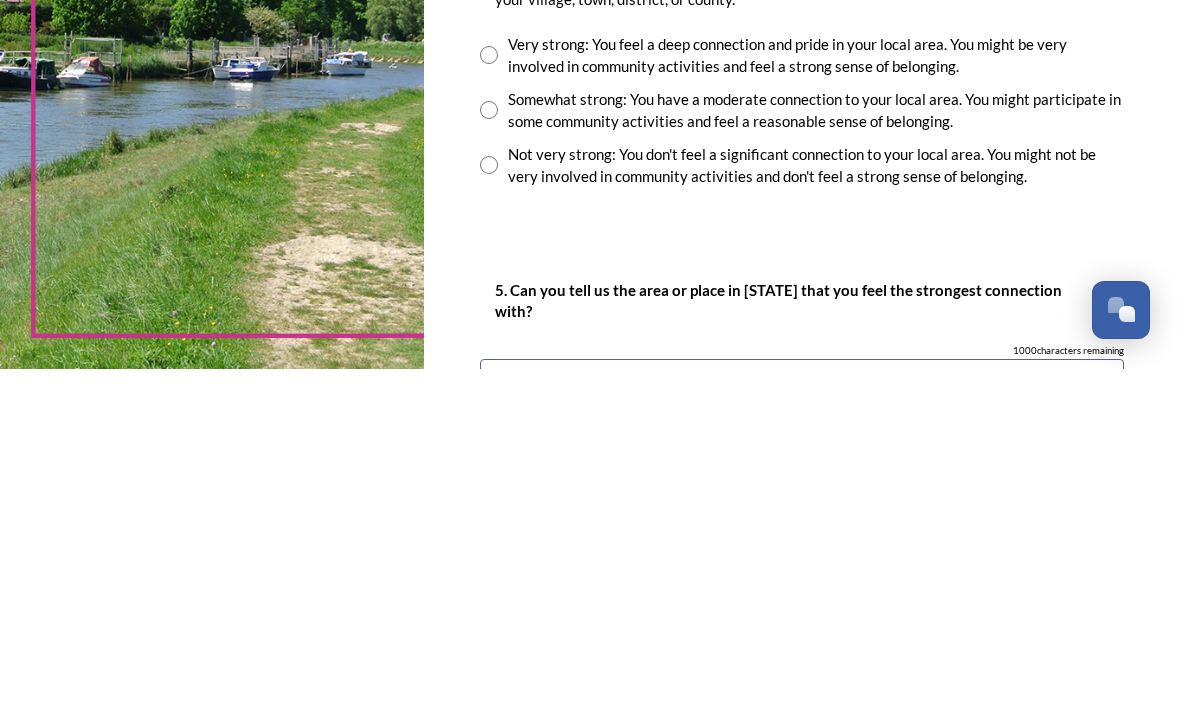 type on "[STATE] Preston" 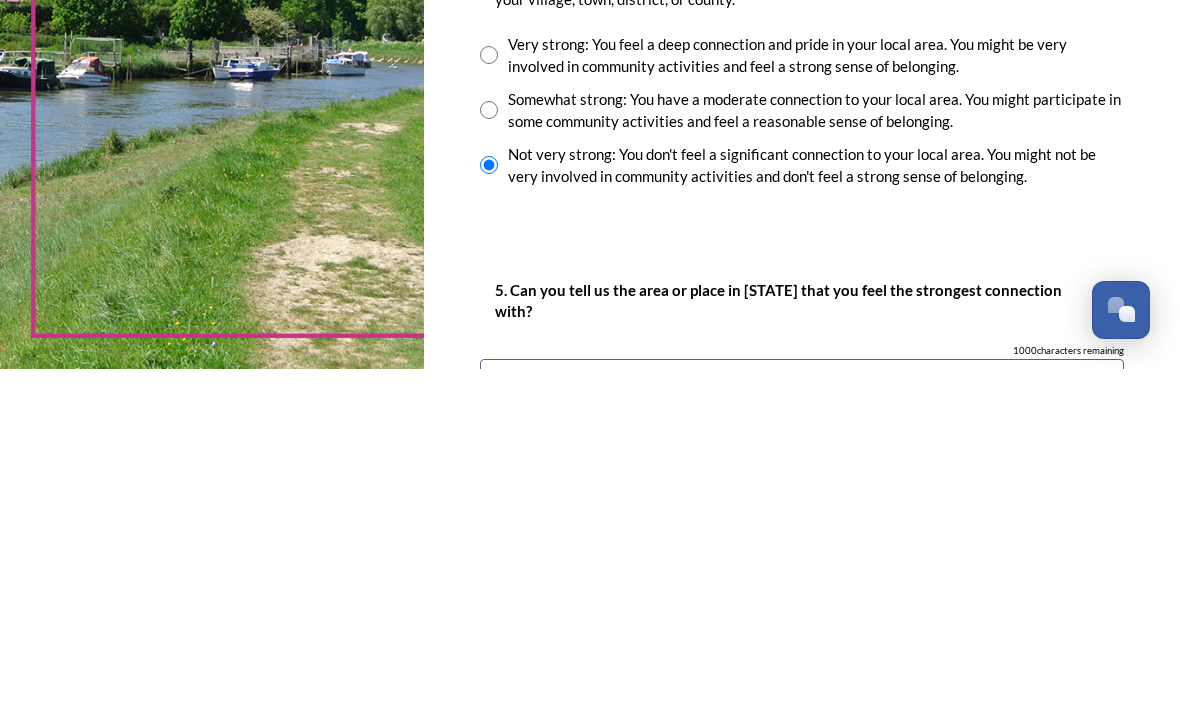 scroll, scrollTop: 66, scrollLeft: 0, axis: vertical 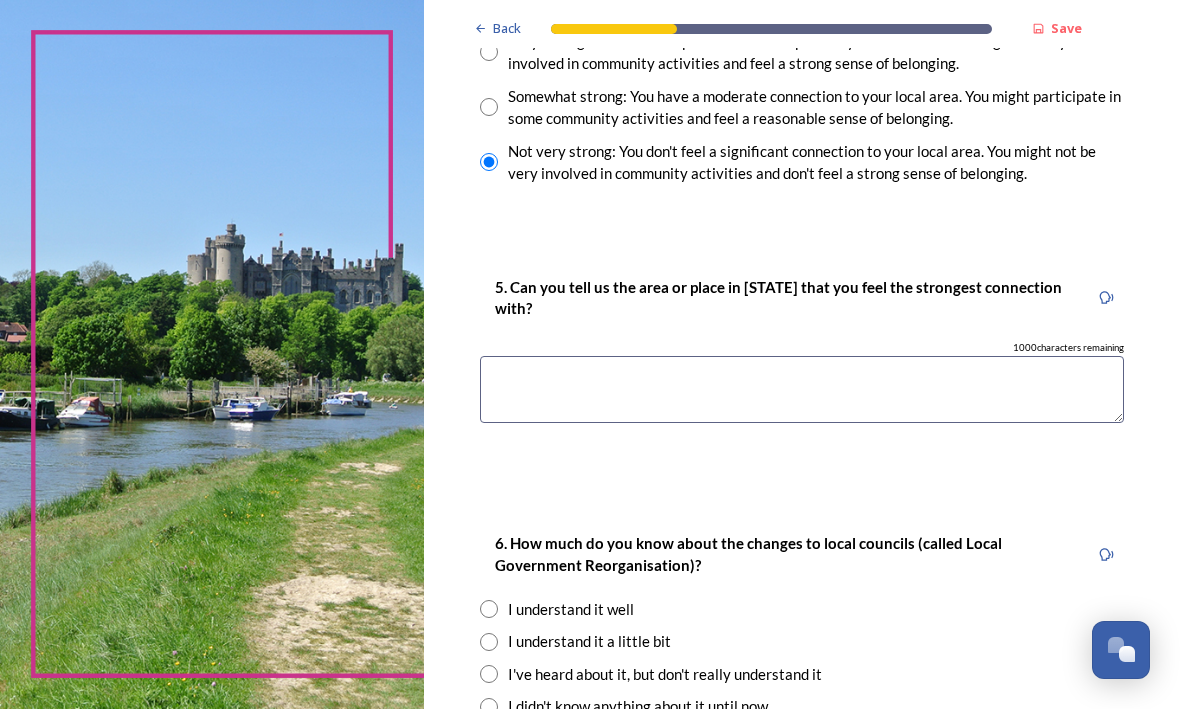 click at bounding box center [802, 390] 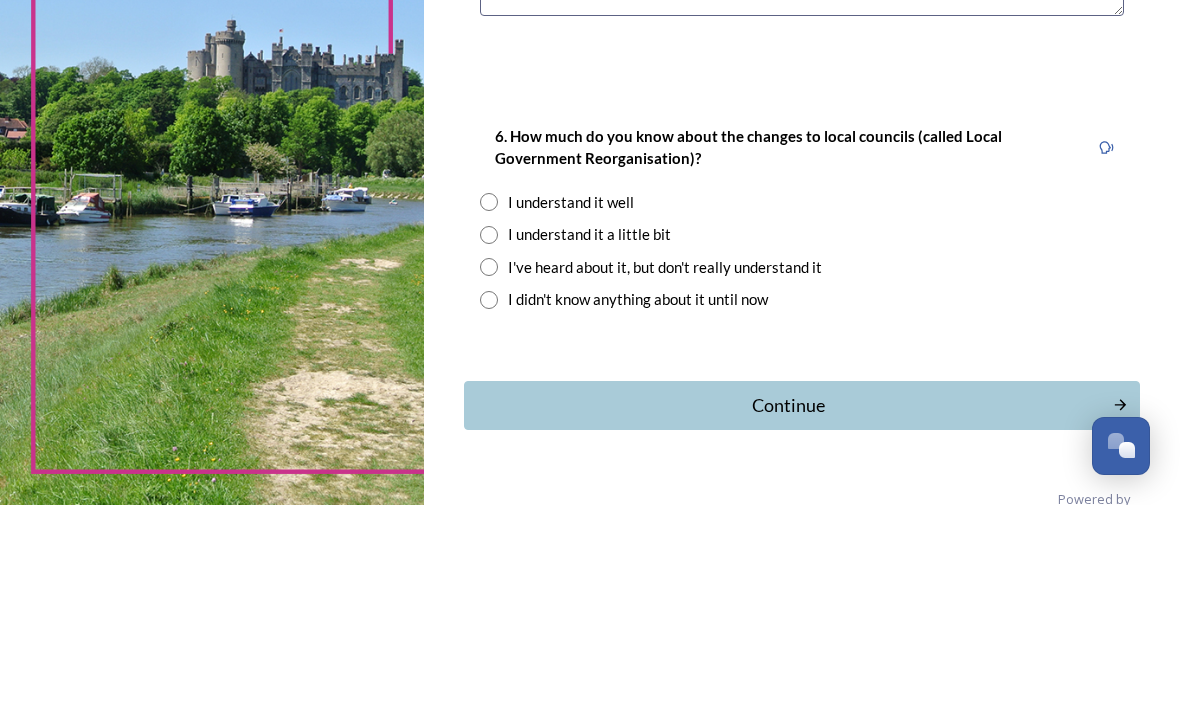scroll, scrollTop: 1809, scrollLeft: 0, axis: vertical 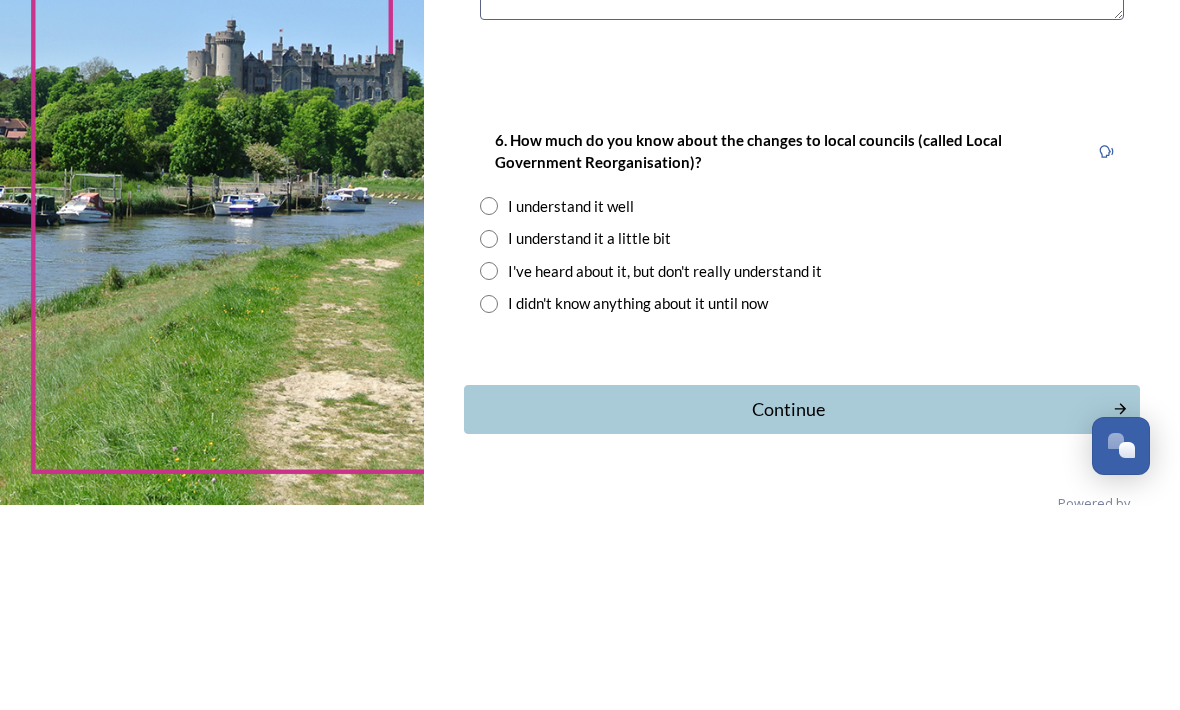 type on "[CITY]" 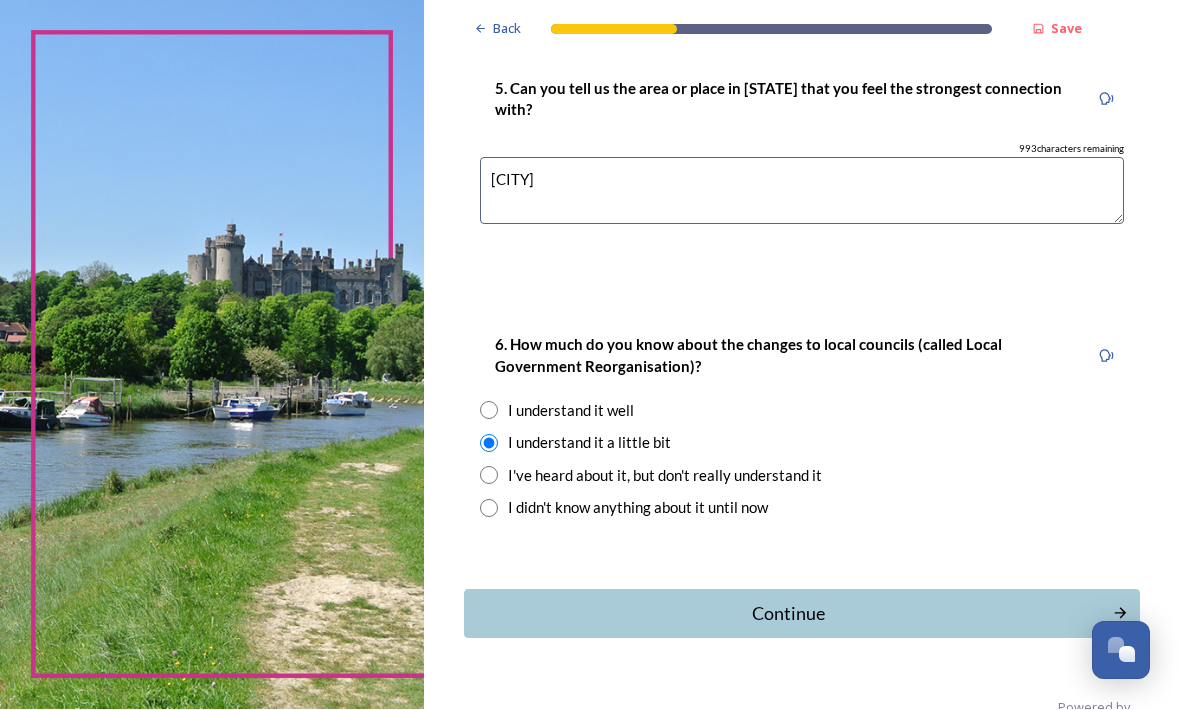 click on "Continue" at bounding box center [788, 614] 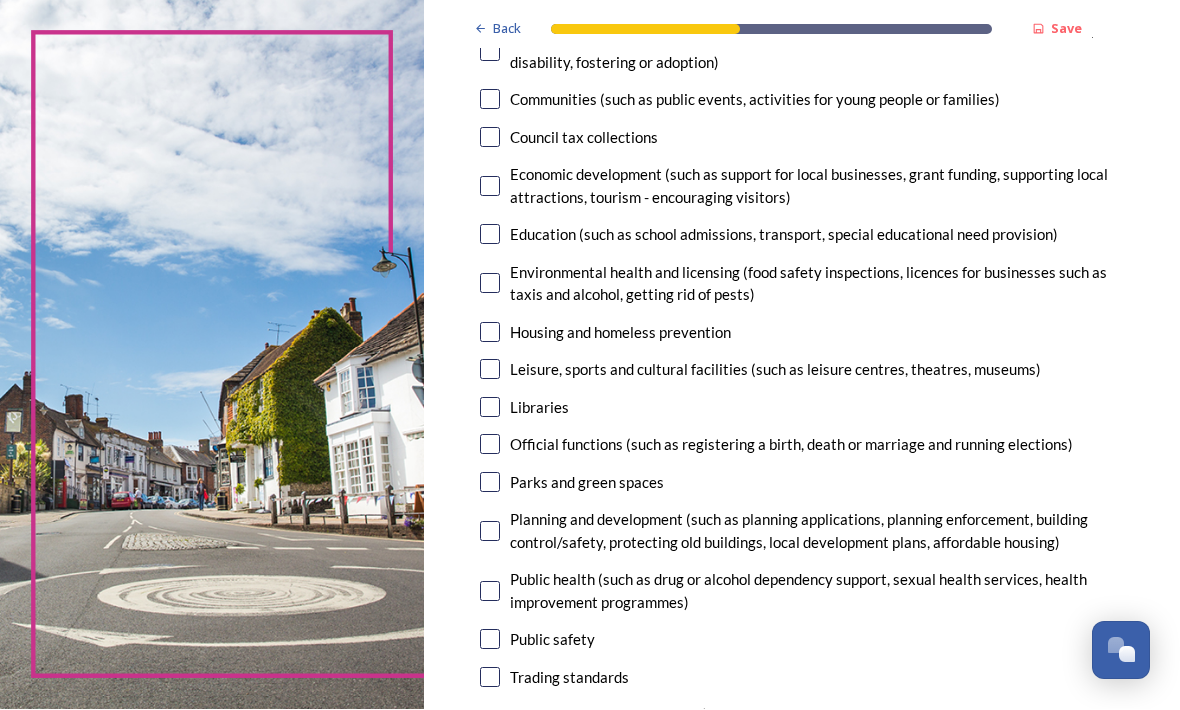 scroll, scrollTop: 335, scrollLeft: 0, axis: vertical 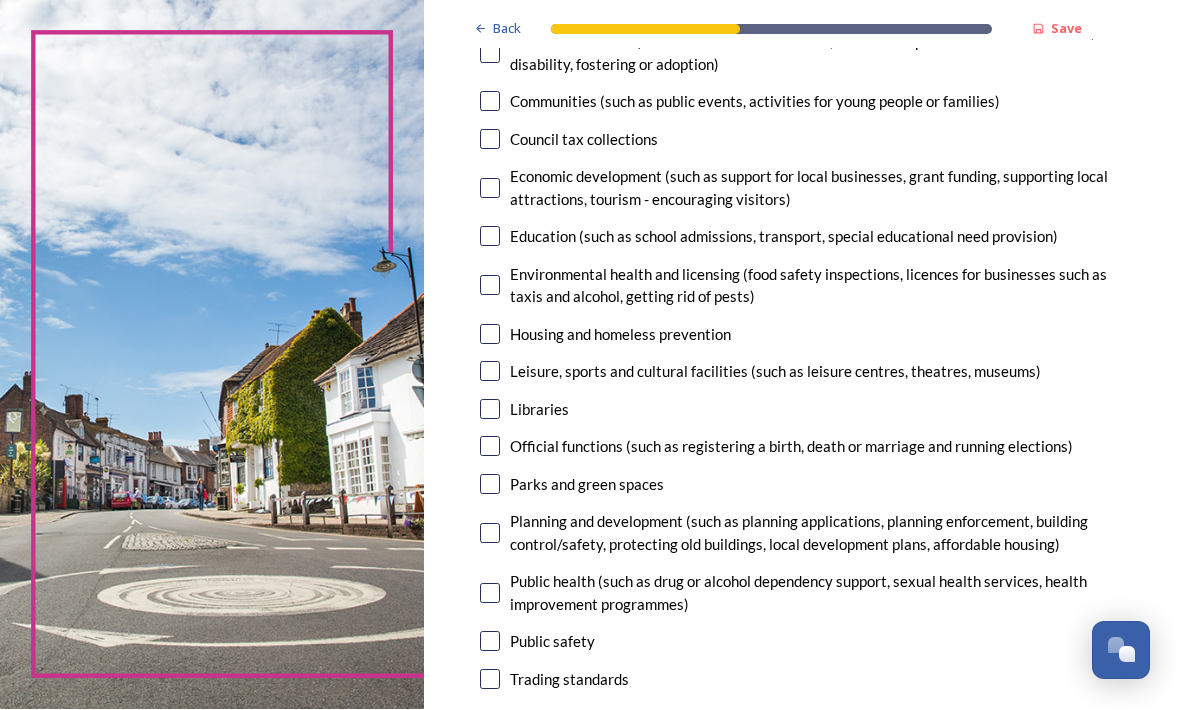 click at bounding box center [490, 372] 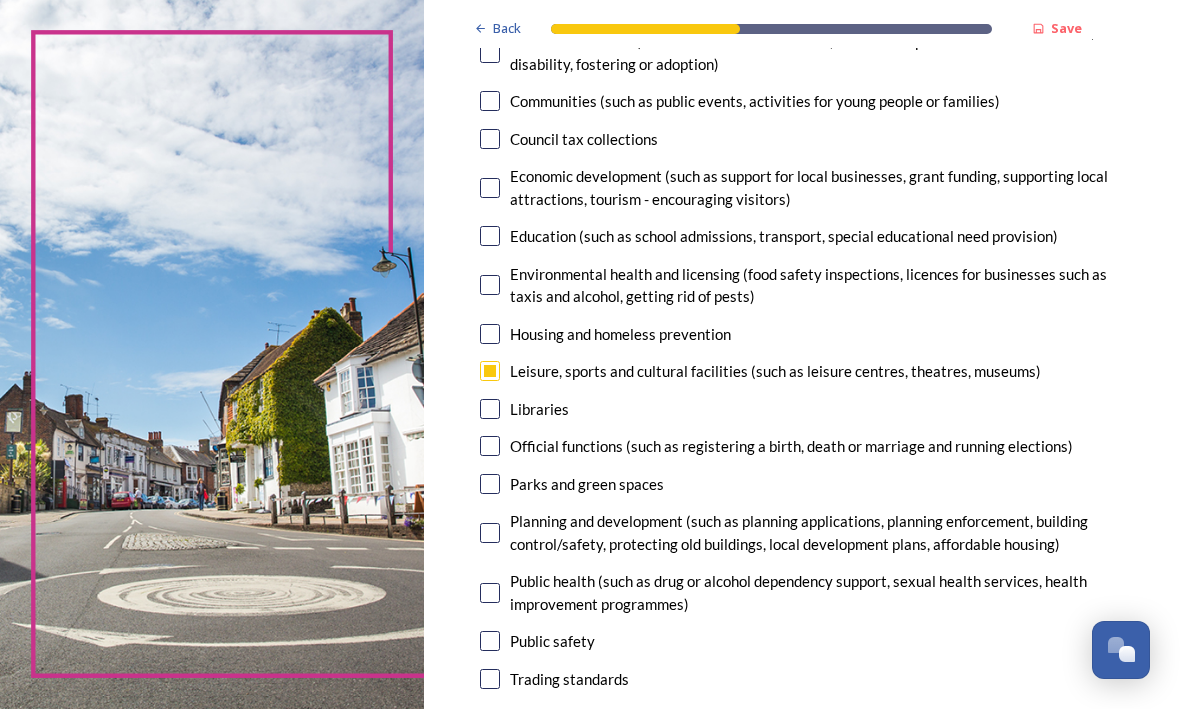 click at bounding box center (490, 237) 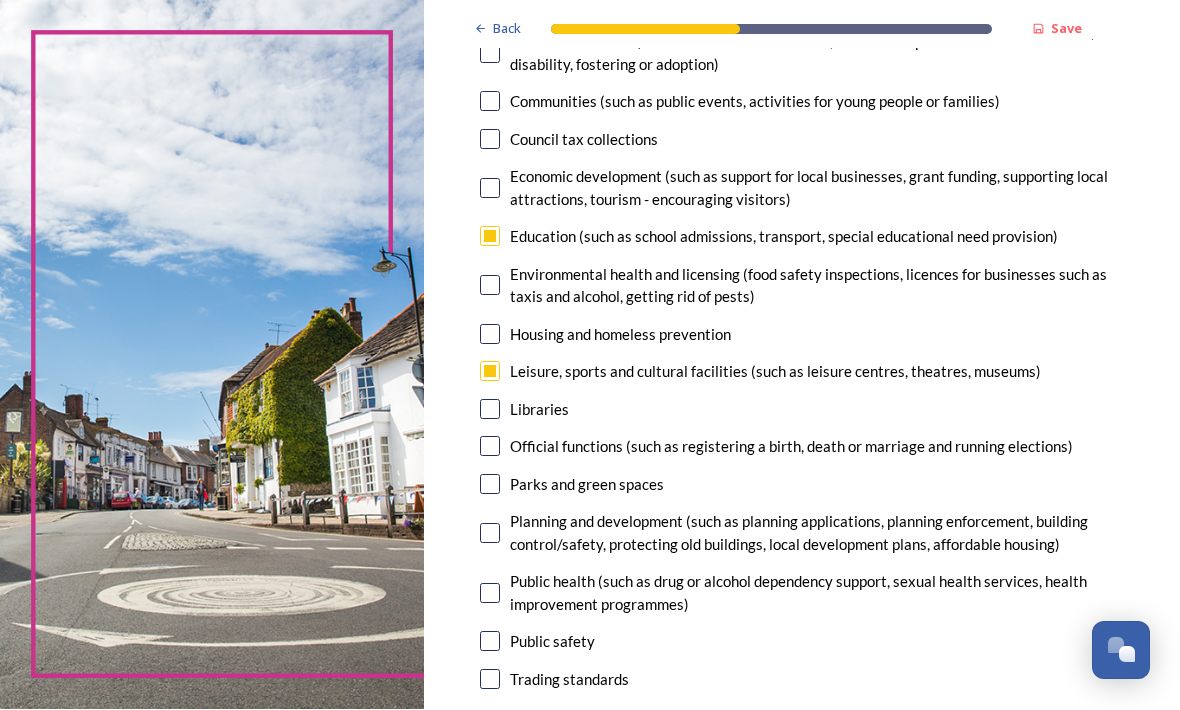 click at bounding box center [490, 485] 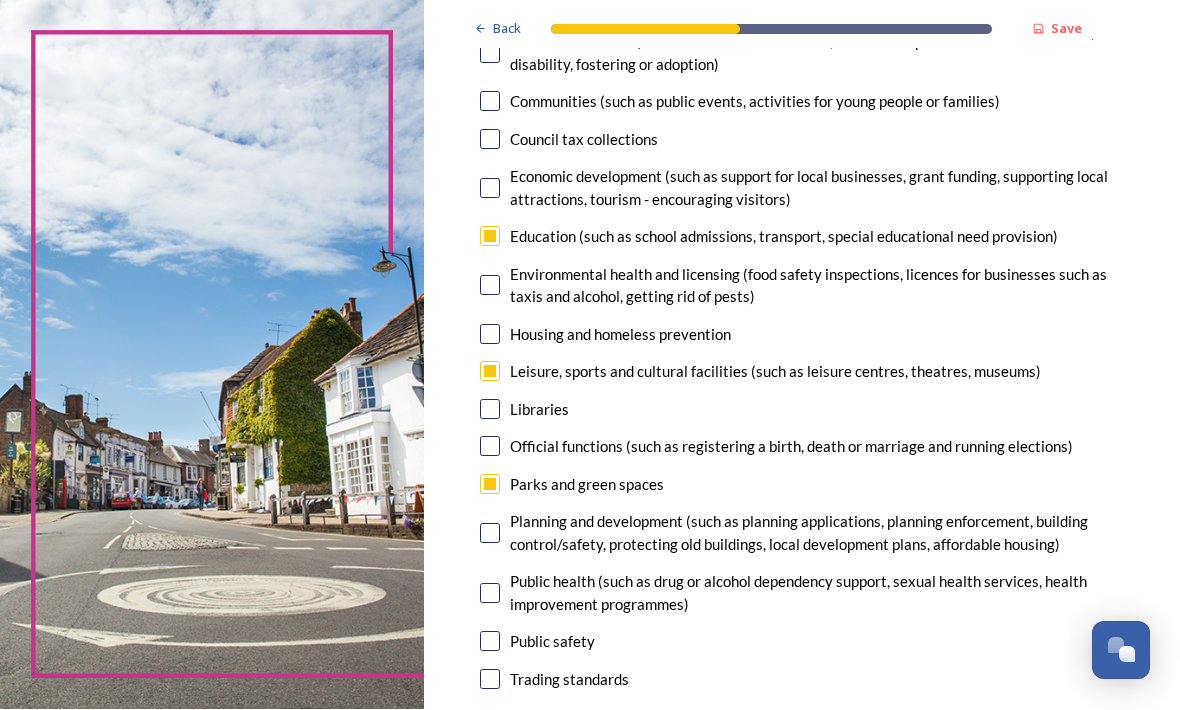 click at bounding box center (490, 534) 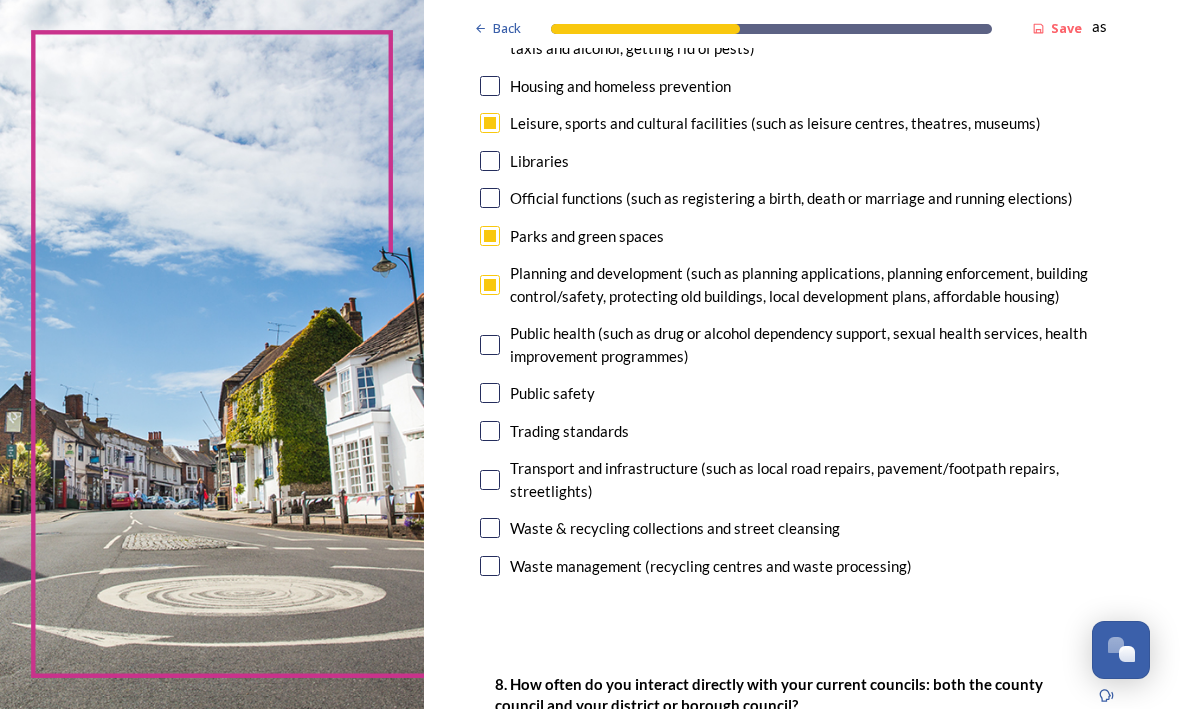 scroll, scrollTop: 583, scrollLeft: 0, axis: vertical 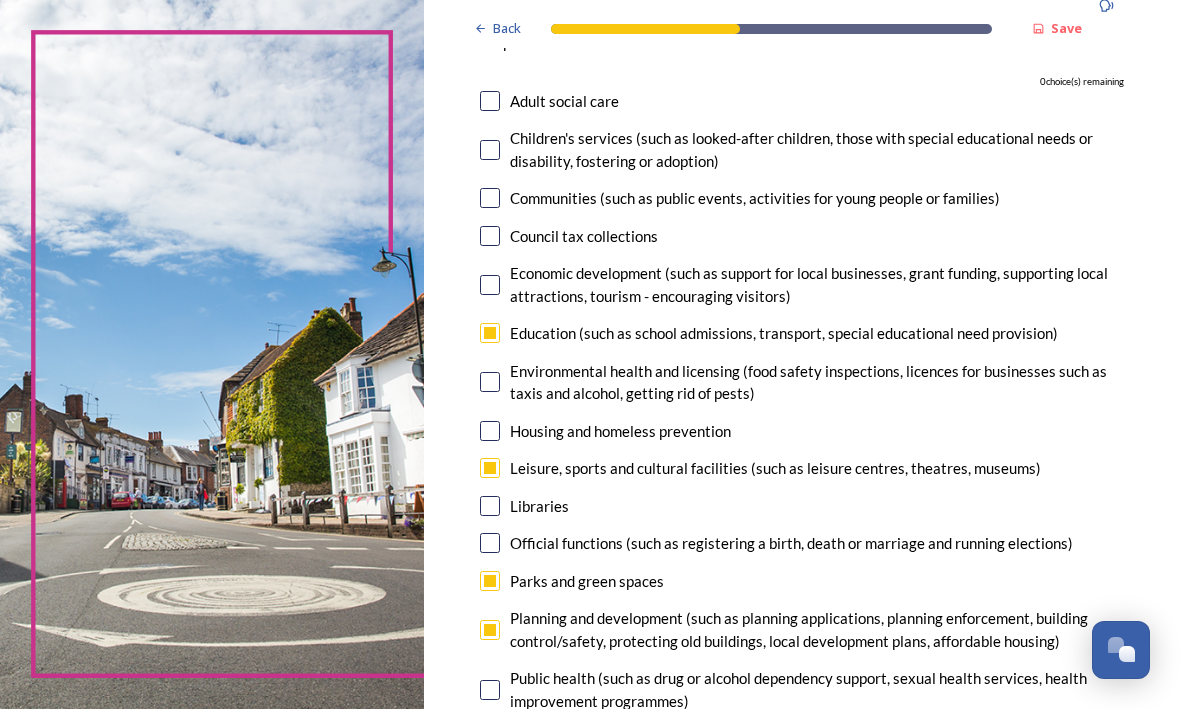 click at bounding box center (490, 334) 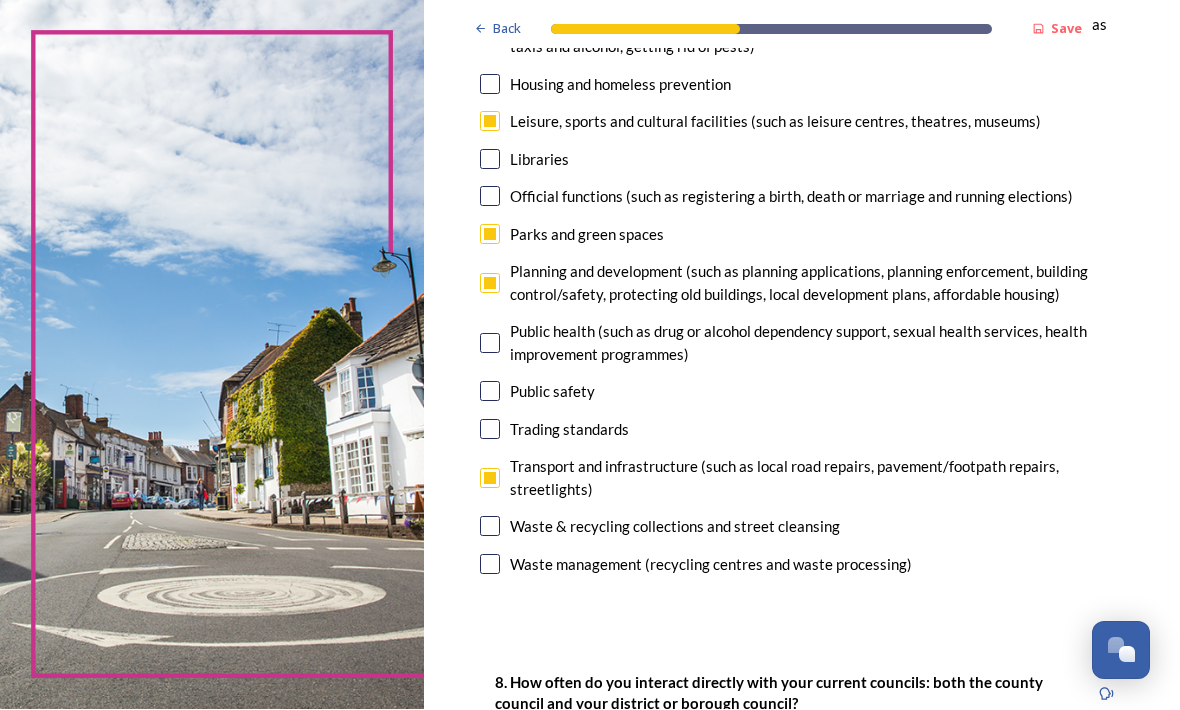 scroll, scrollTop: 601, scrollLeft: 0, axis: vertical 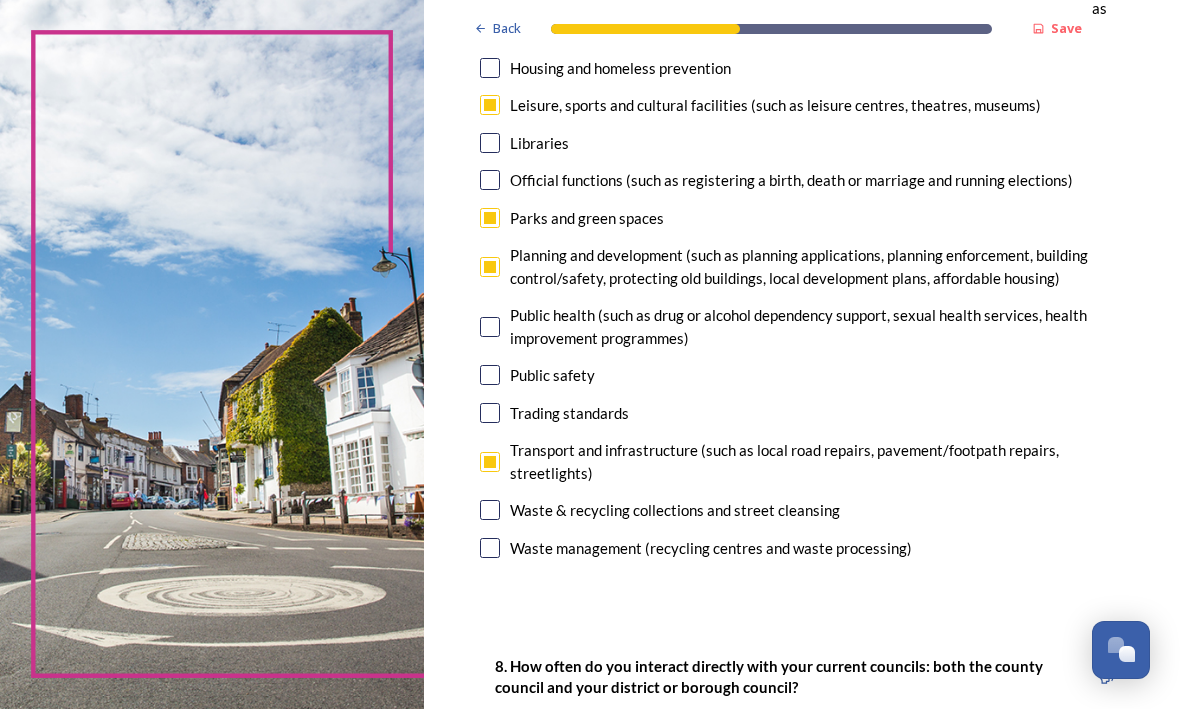 click at bounding box center [490, 511] 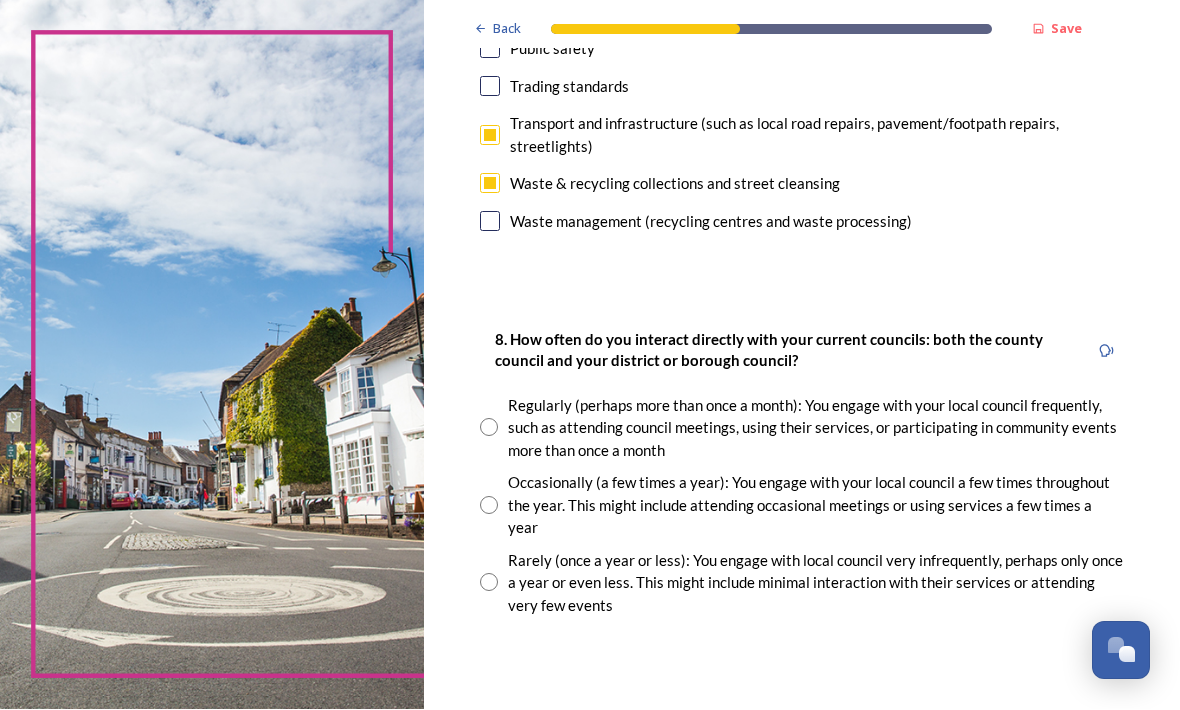 scroll, scrollTop: 931, scrollLeft: 0, axis: vertical 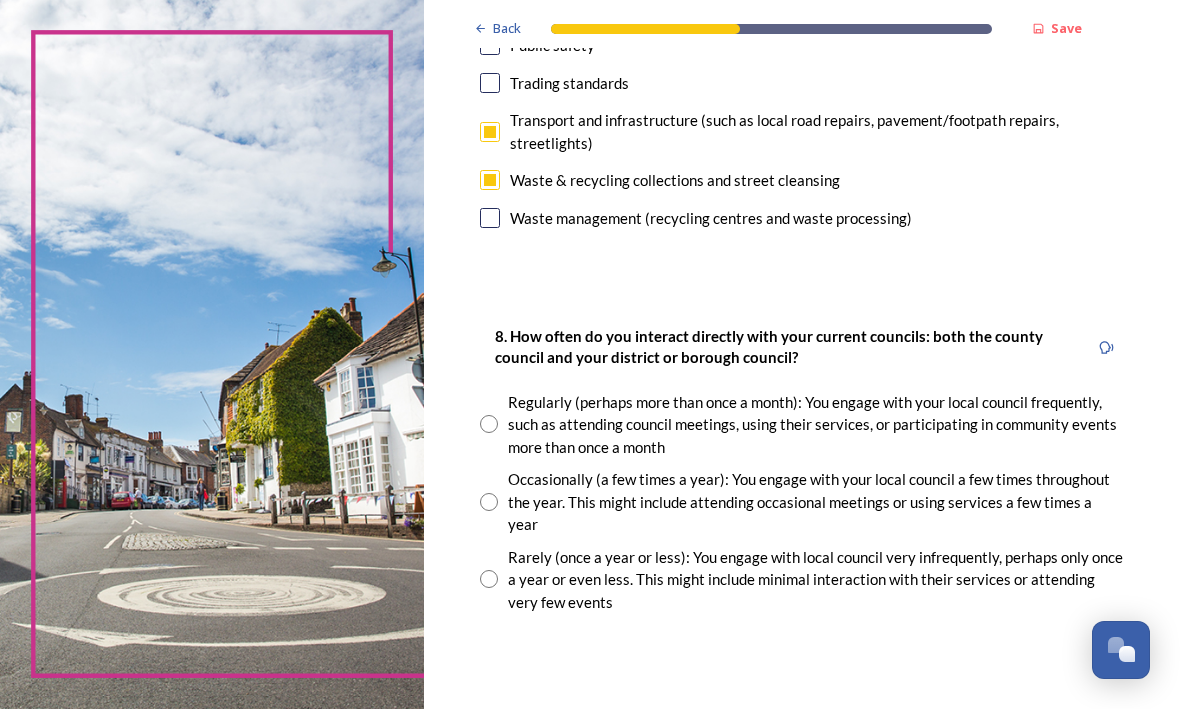click at bounding box center (489, 580) 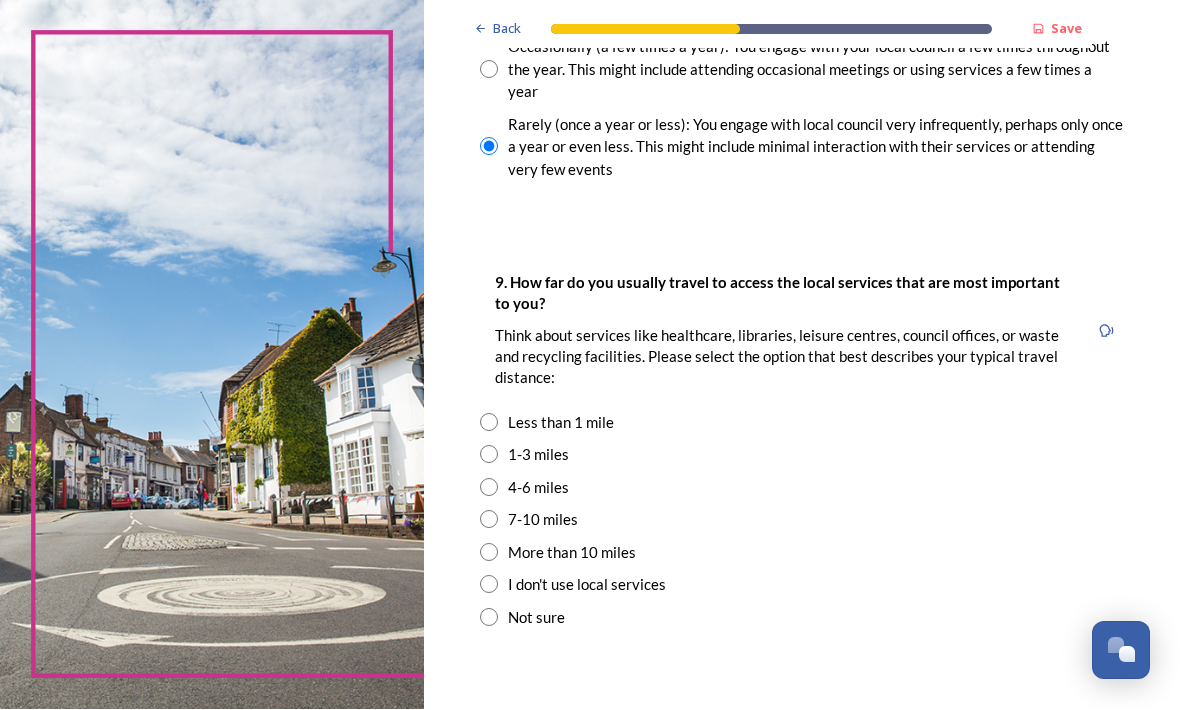 scroll, scrollTop: 1371, scrollLeft: 0, axis: vertical 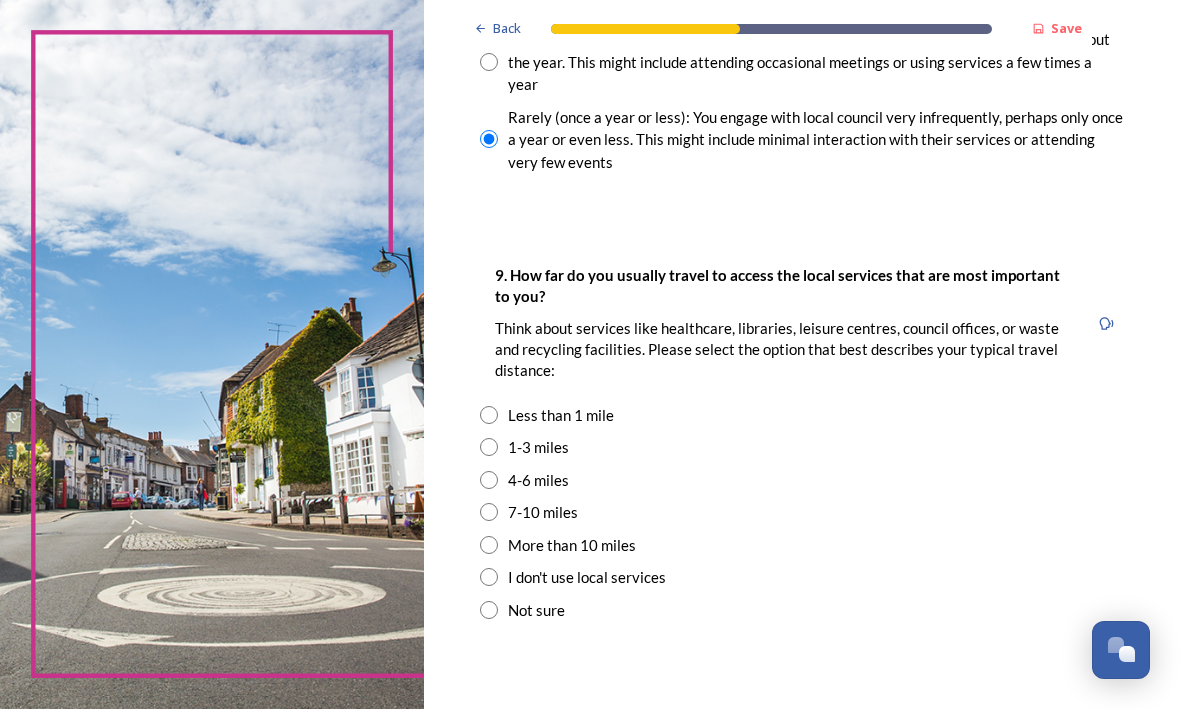 click at bounding box center [489, 448] 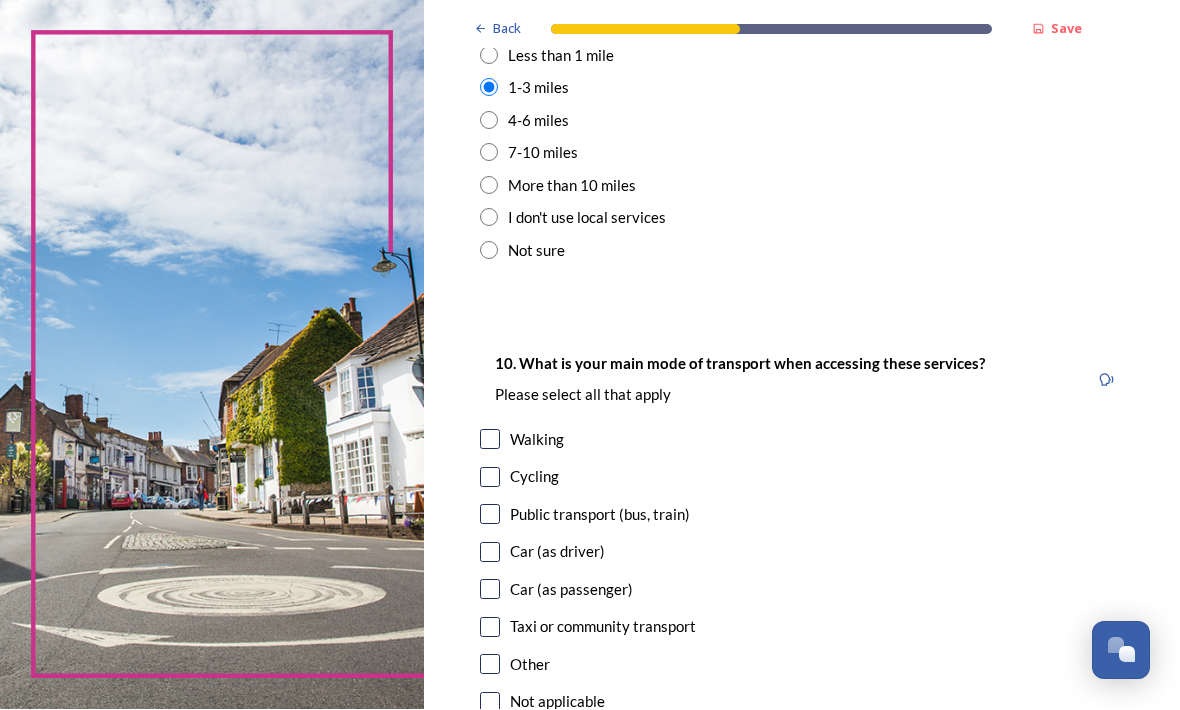 scroll, scrollTop: 1741, scrollLeft: 0, axis: vertical 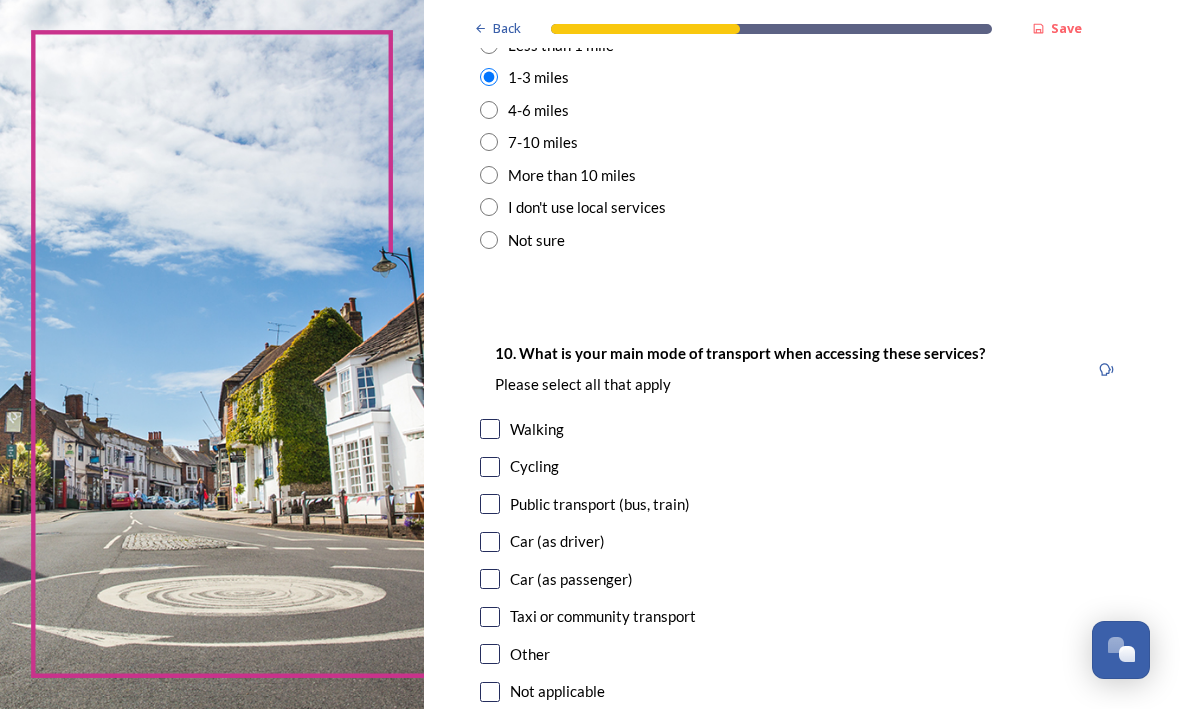 click at bounding box center (490, 543) 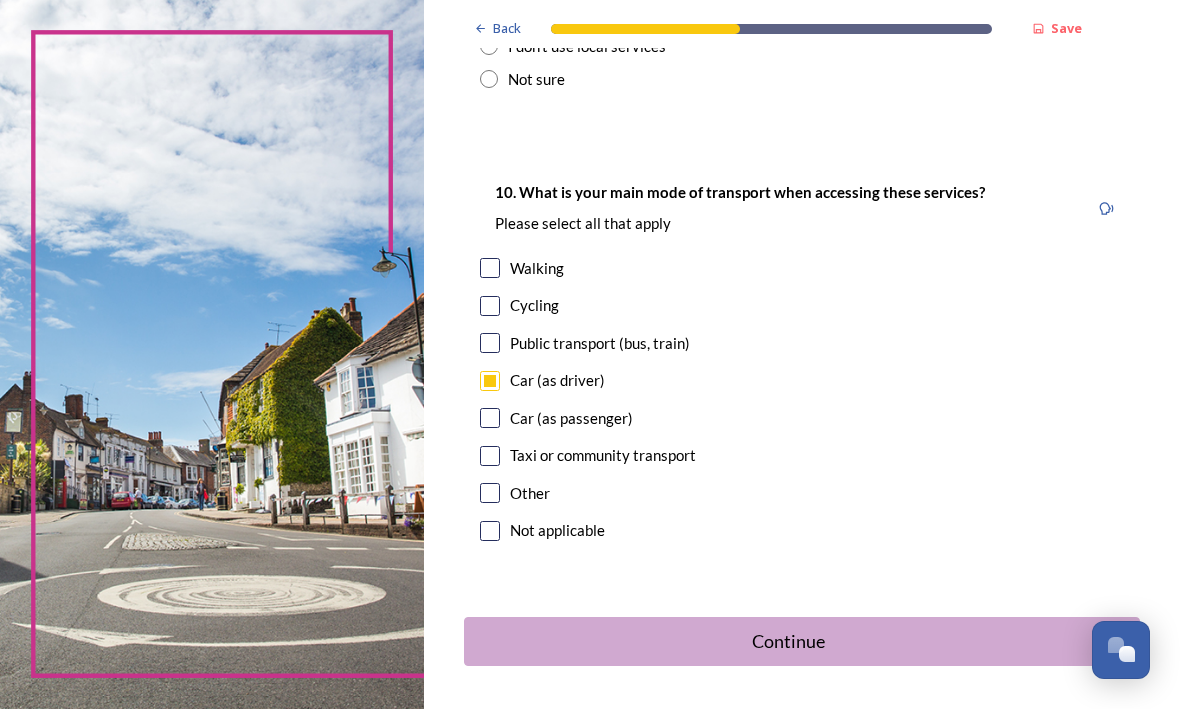 scroll, scrollTop: 1901, scrollLeft: 0, axis: vertical 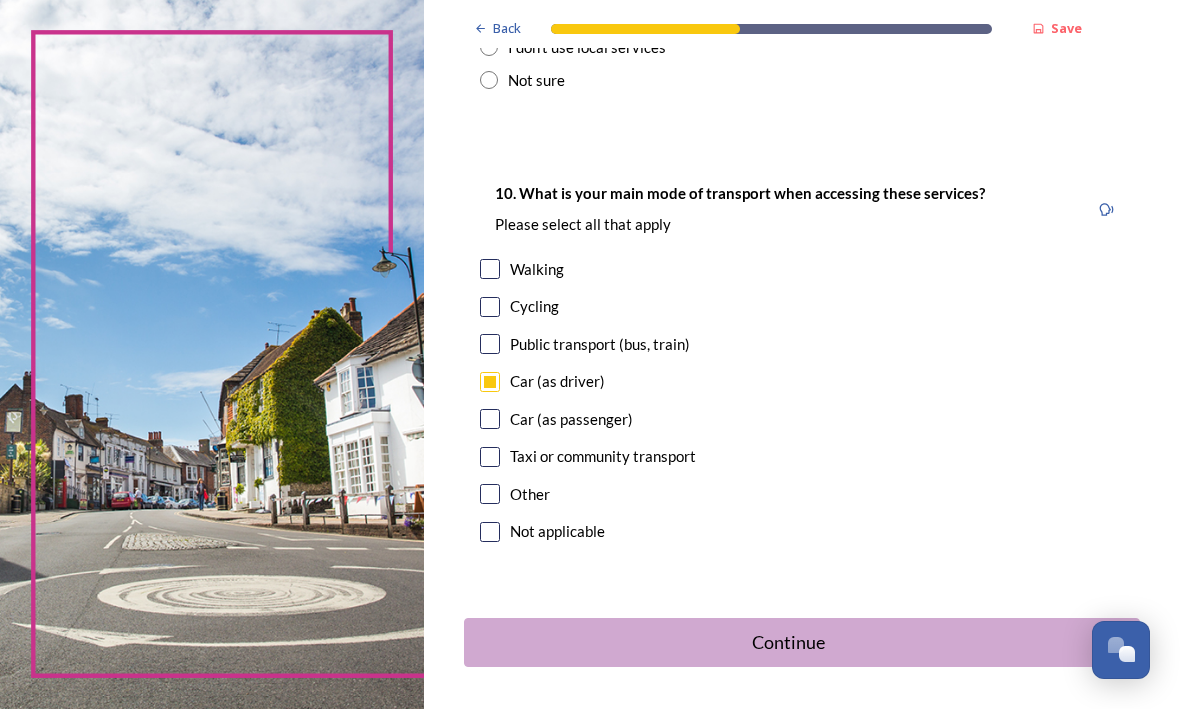 click on "Continue" at bounding box center [788, 643] 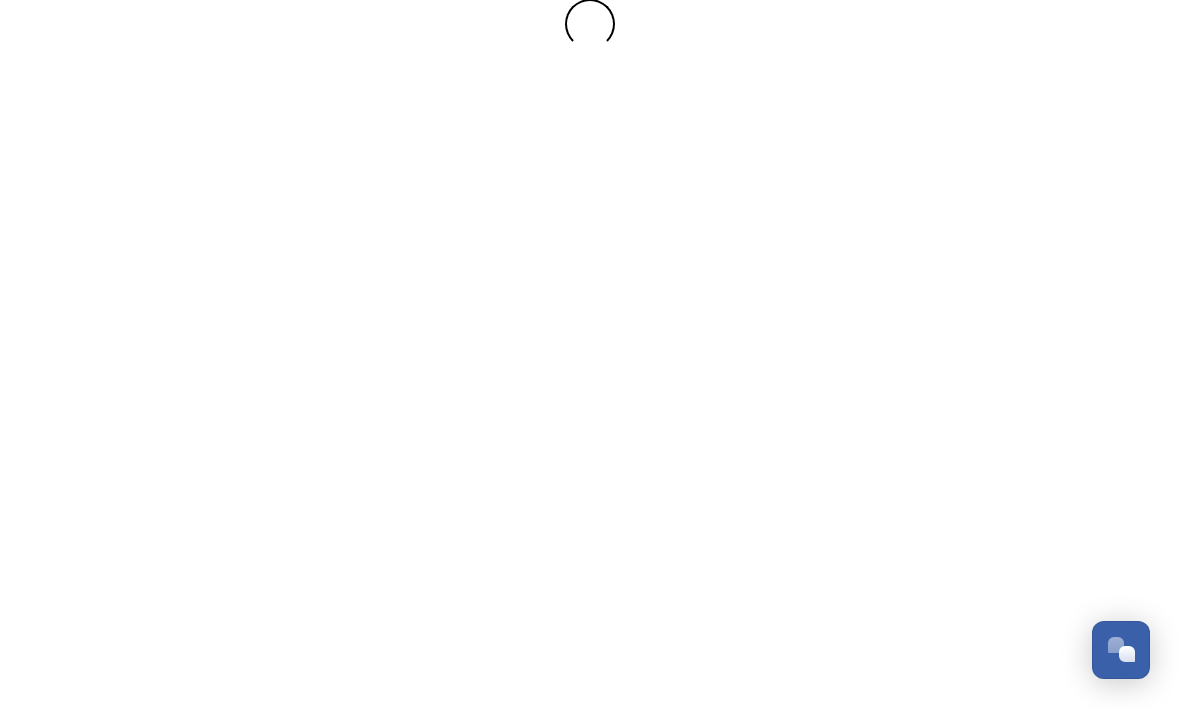 scroll, scrollTop: 0, scrollLeft: 0, axis: both 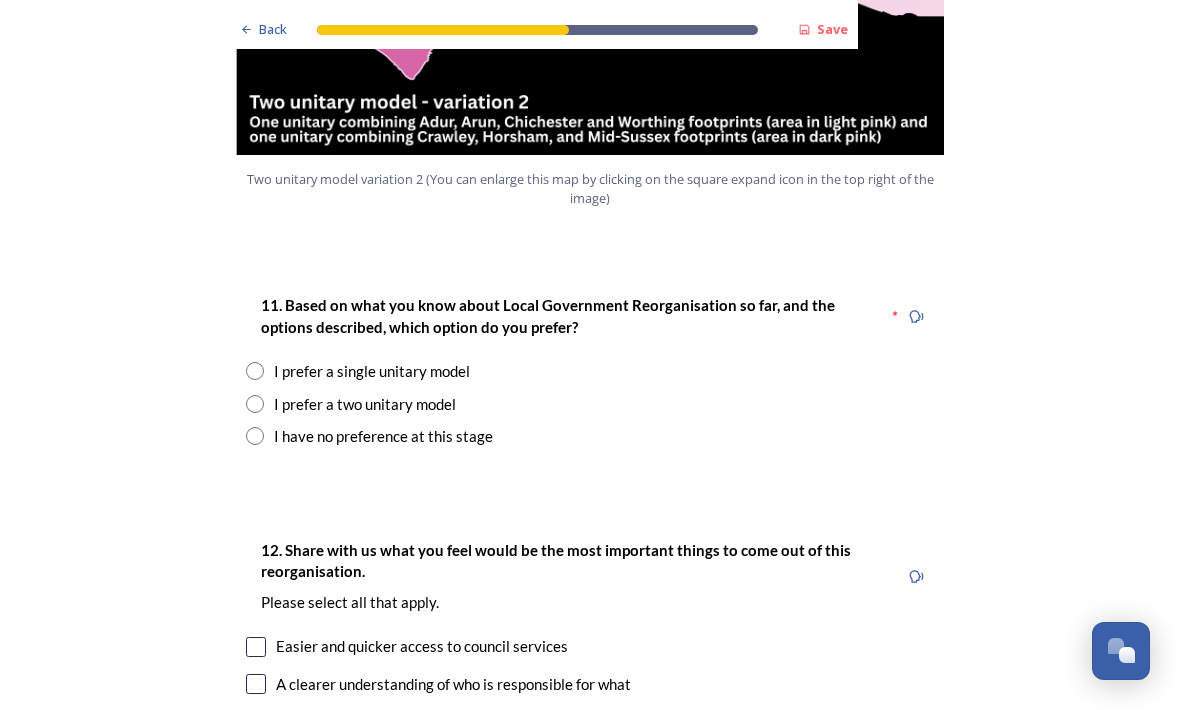 click on "I prefer a single unitary model" at bounding box center [590, 371] 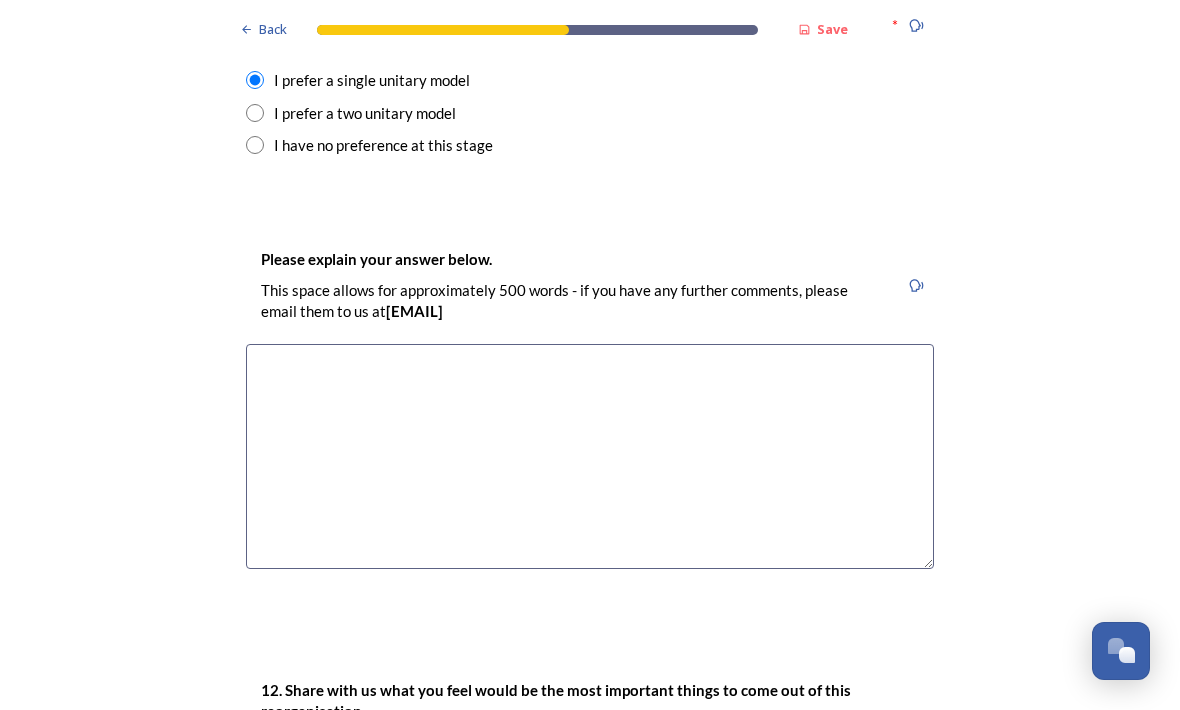 scroll, scrollTop: 2736, scrollLeft: 0, axis: vertical 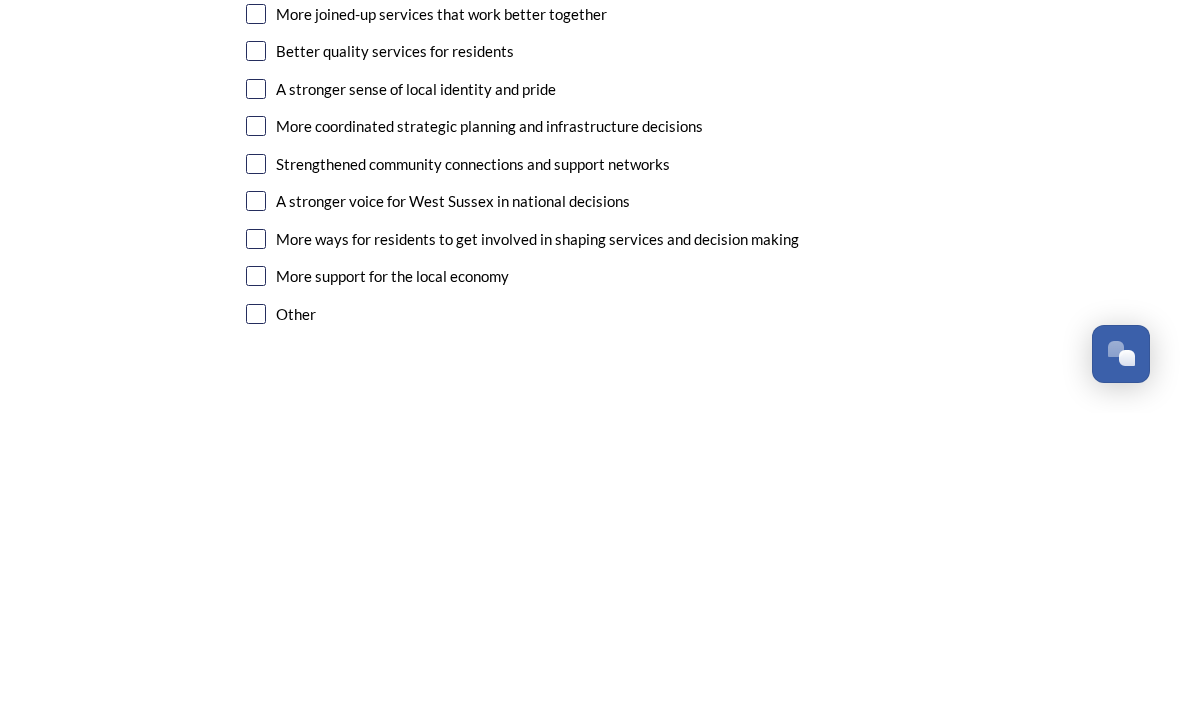 type on "I think it will best serve [CITY]town" 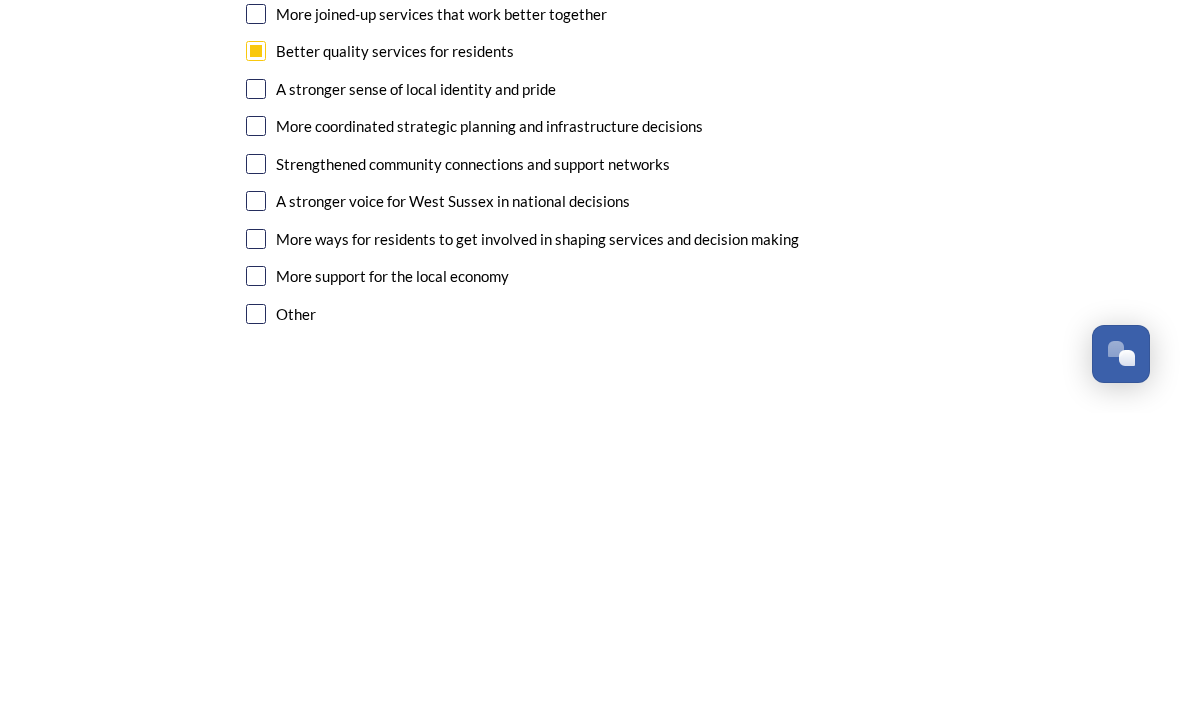 checkbox on "true" 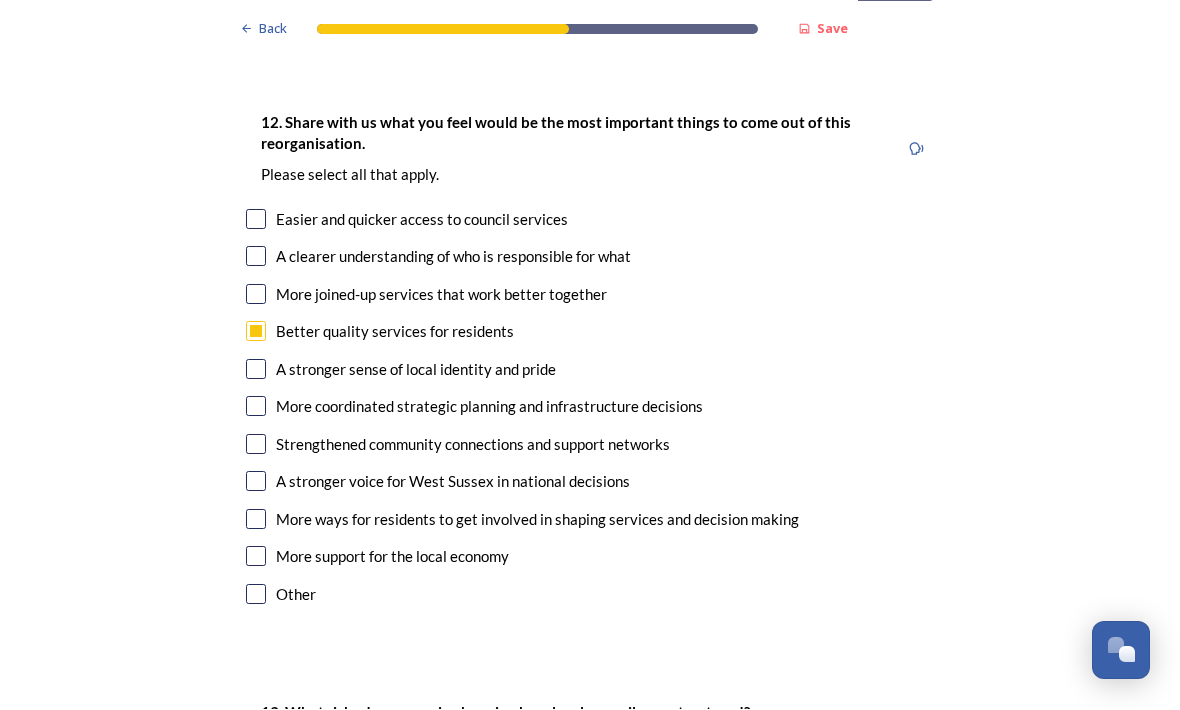 scroll, scrollTop: 3303, scrollLeft: 0, axis: vertical 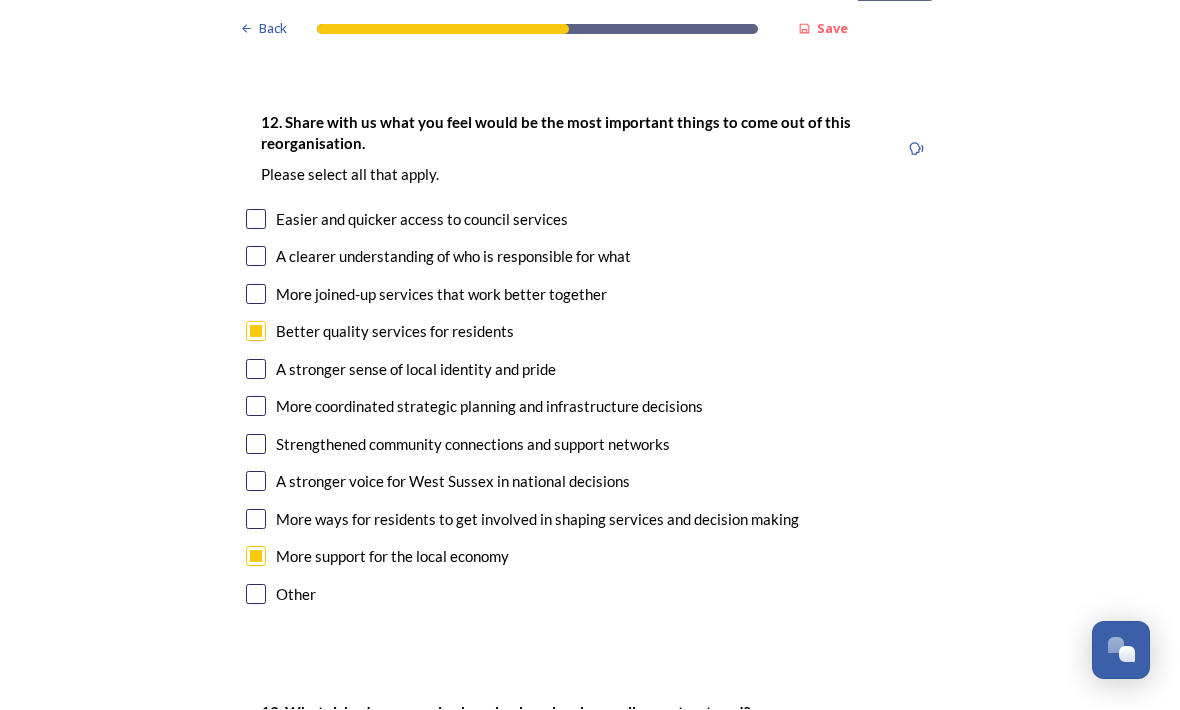 click at bounding box center (256, 220) 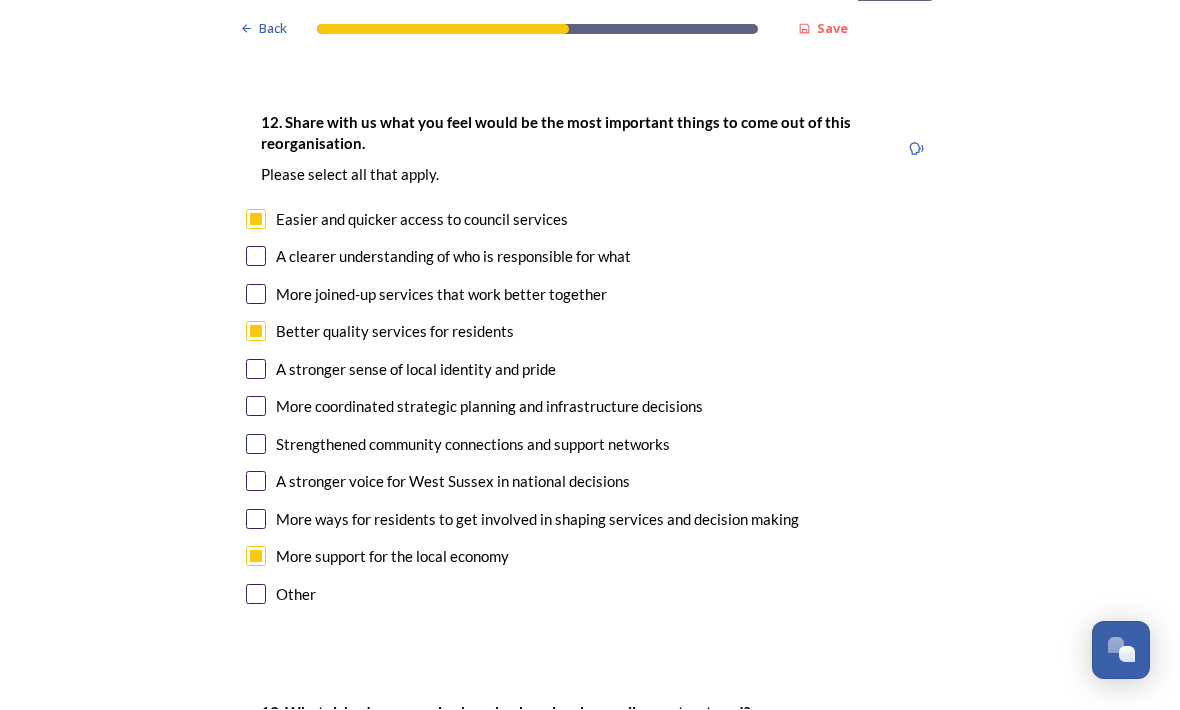 click at bounding box center (256, 257) 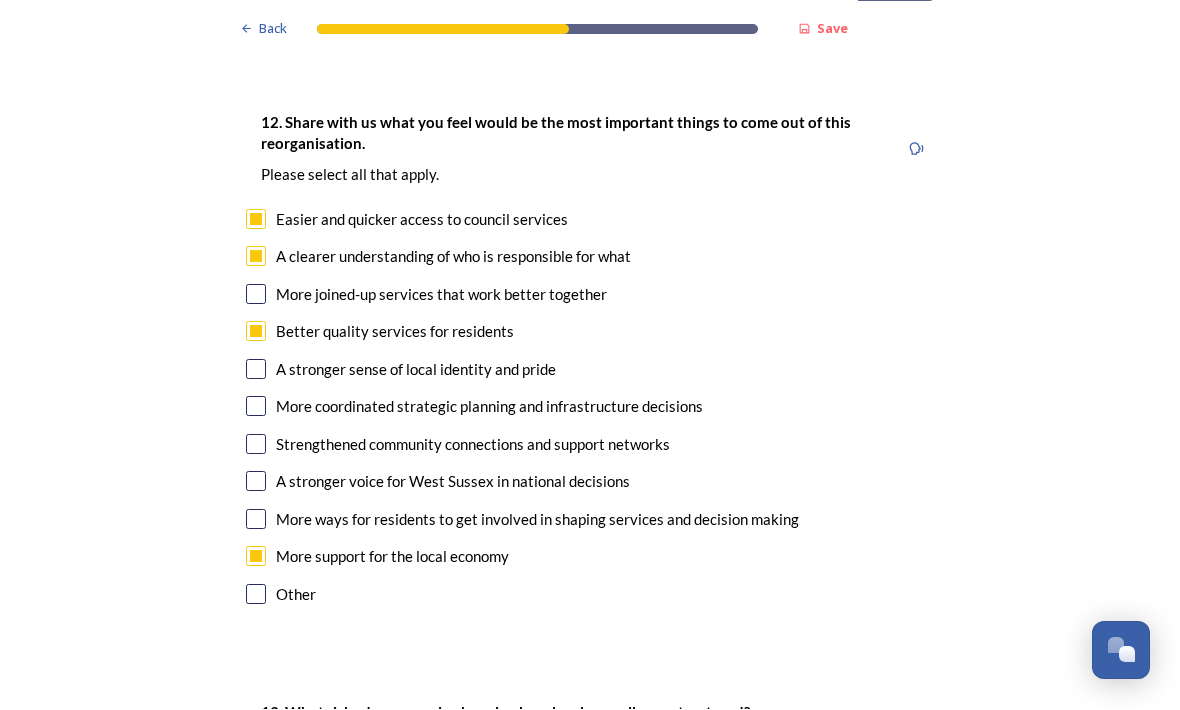 click at bounding box center (256, 445) 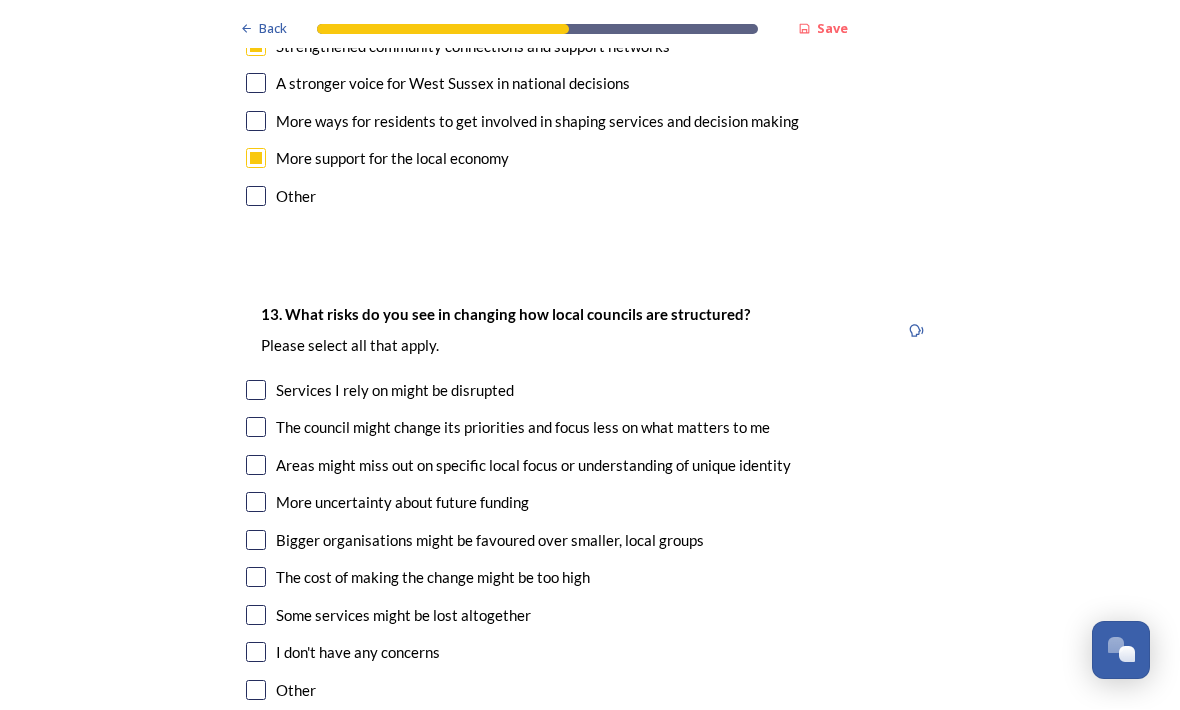 scroll, scrollTop: 3711, scrollLeft: 0, axis: vertical 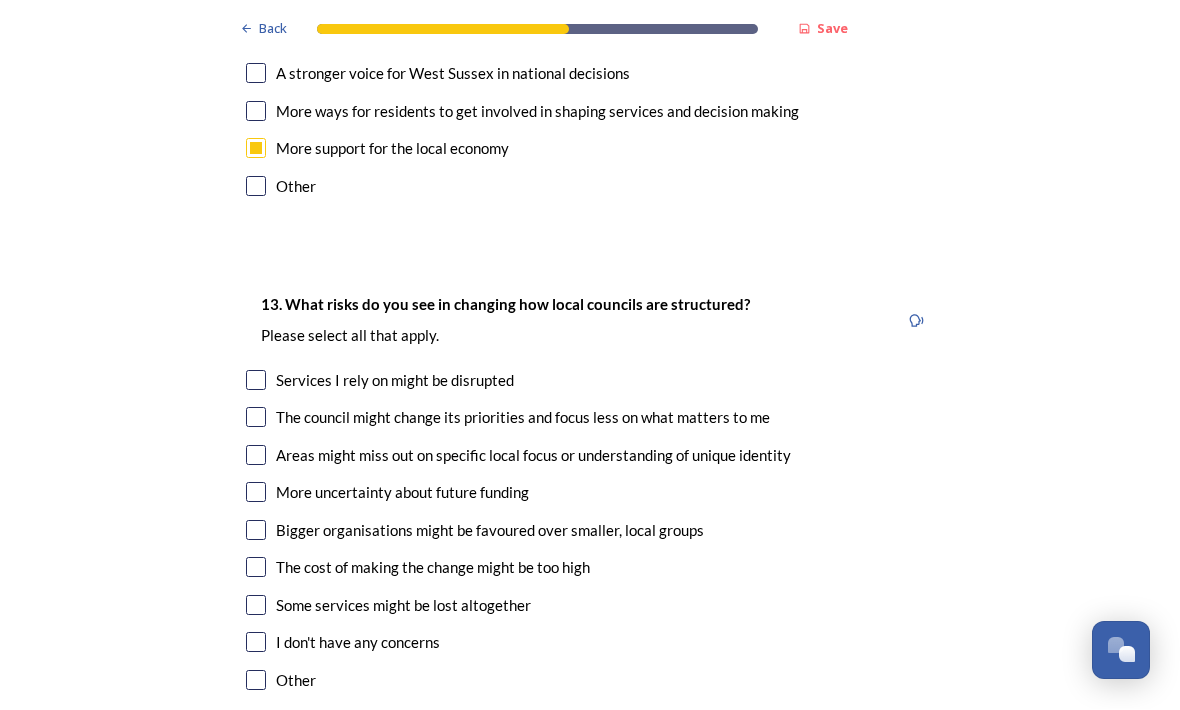 click at bounding box center (256, 381) 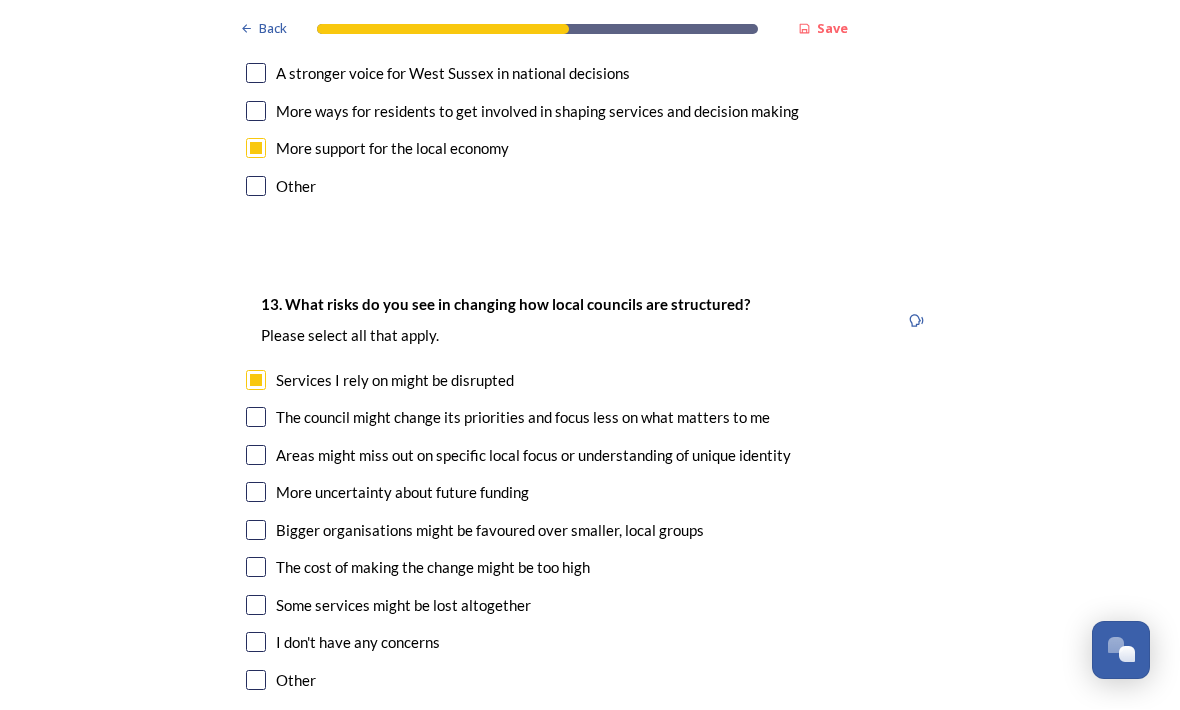 click at bounding box center (256, 418) 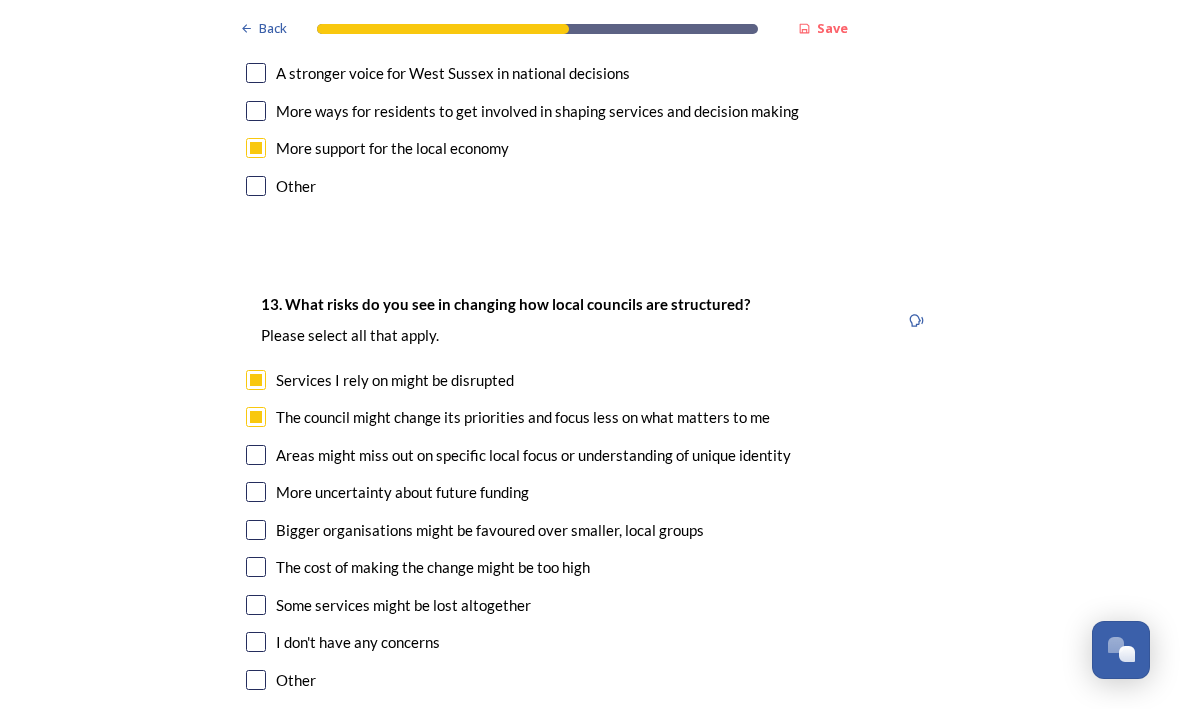 click at bounding box center (256, 456) 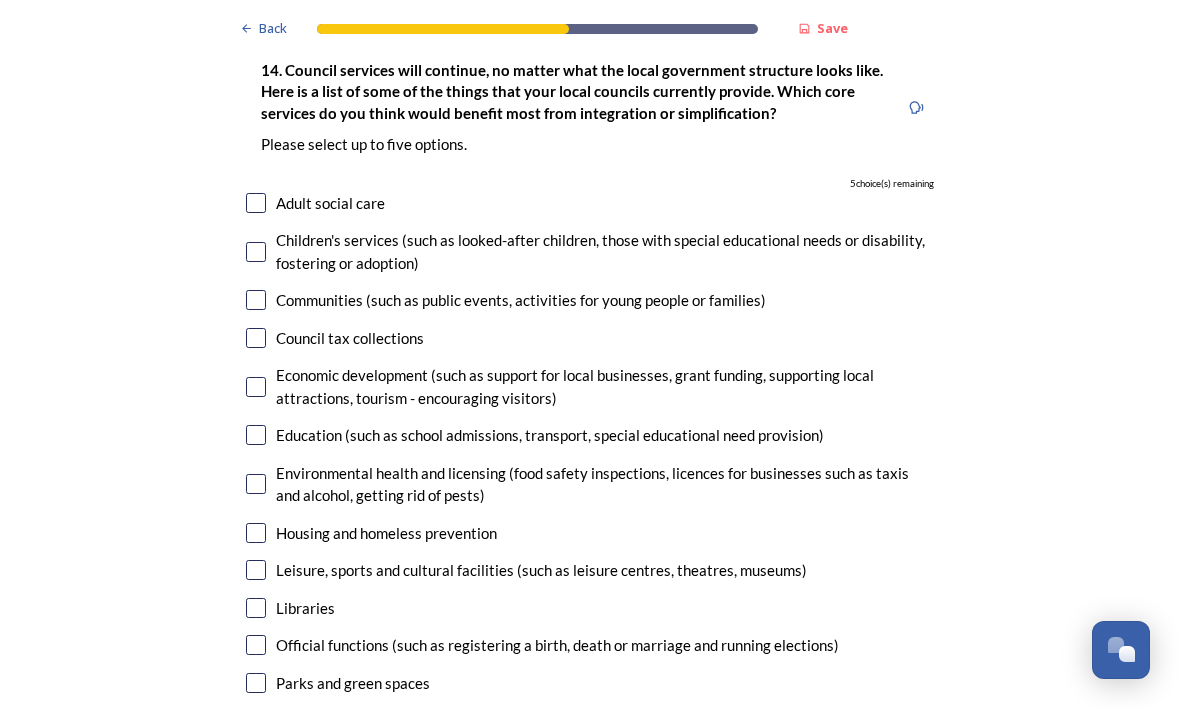 scroll, scrollTop: 4448, scrollLeft: 0, axis: vertical 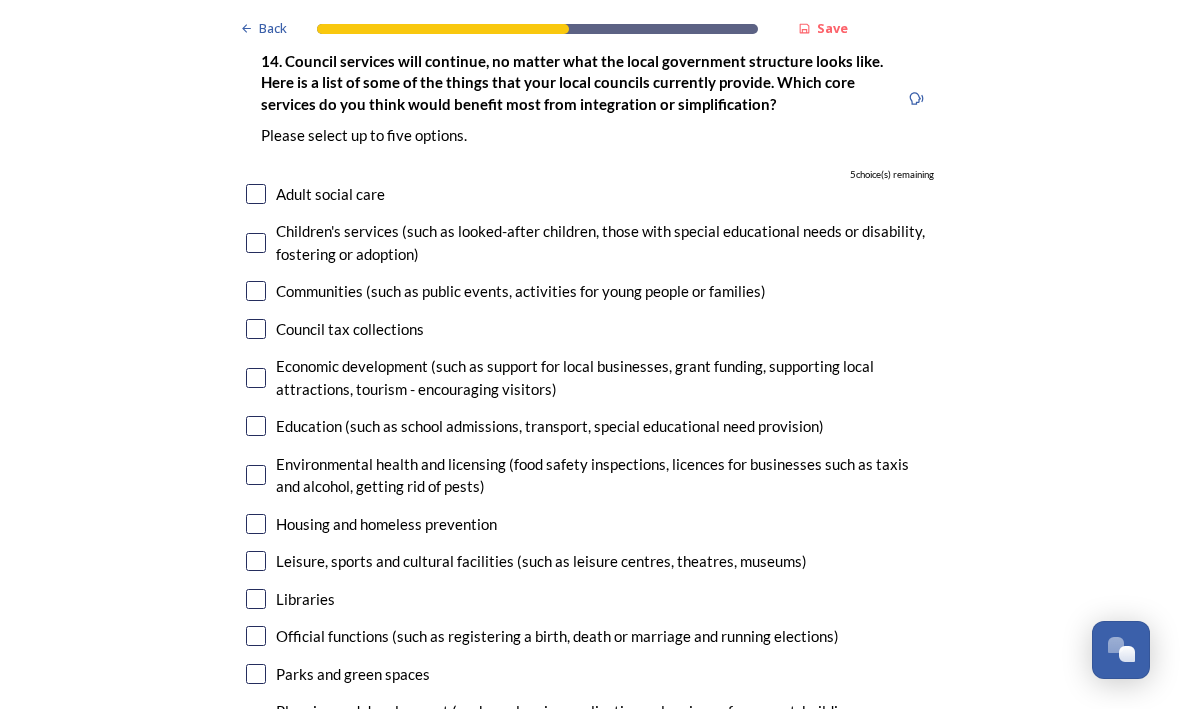 click at bounding box center [256, 675] 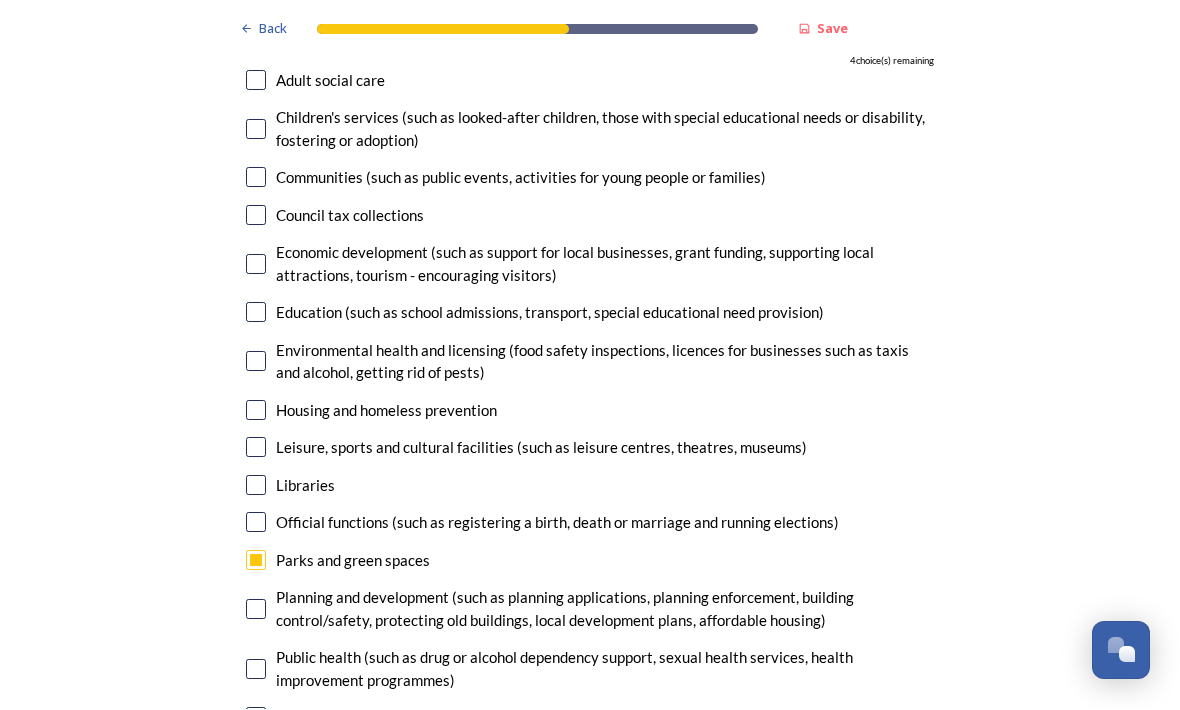 scroll, scrollTop: 4563, scrollLeft: 0, axis: vertical 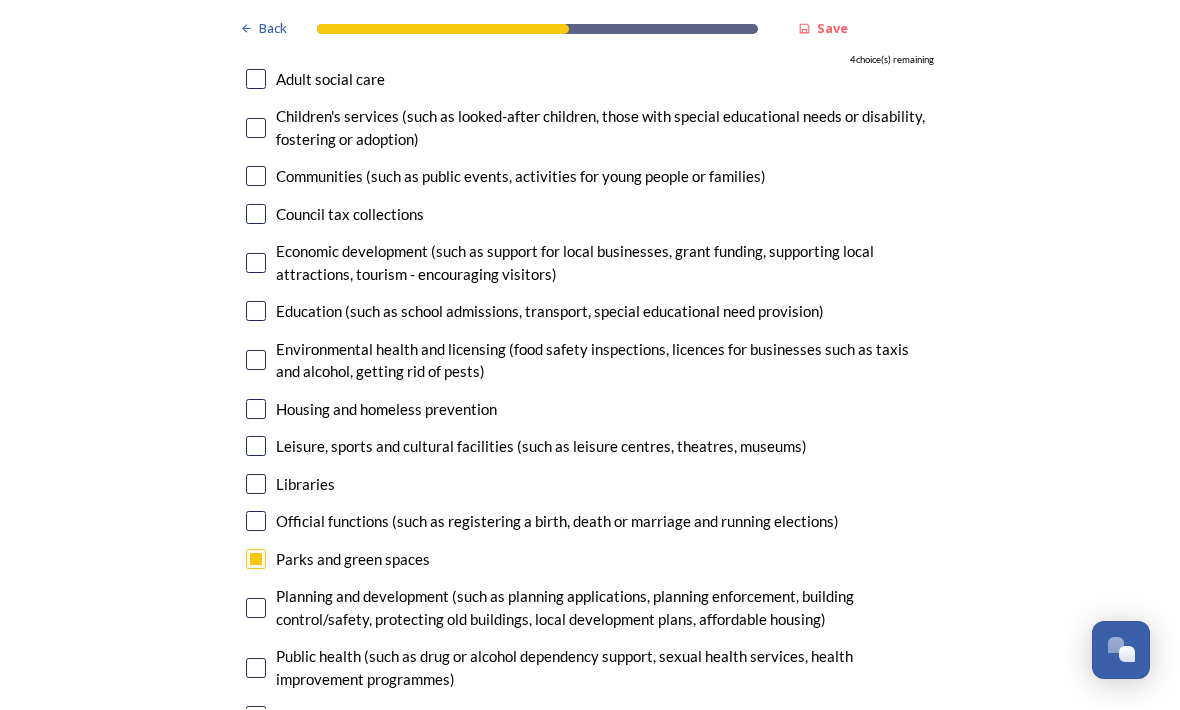 click at bounding box center (256, 609) 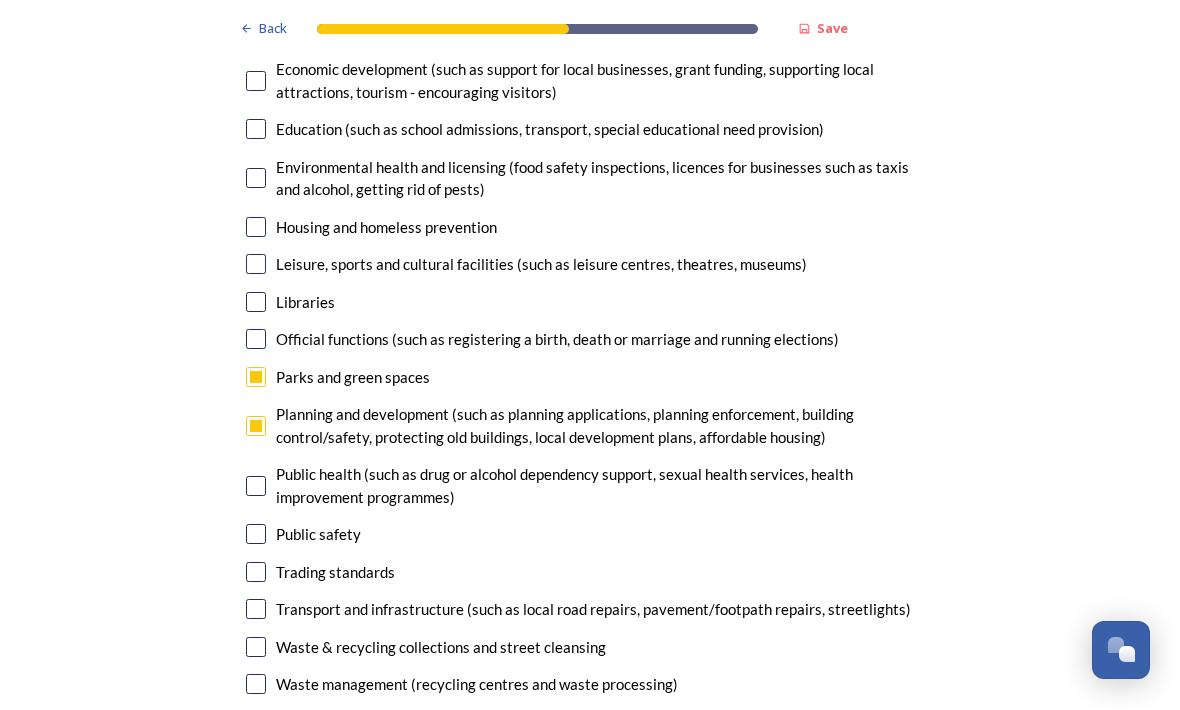 scroll, scrollTop: 4745, scrollLeft: 0, axis: vertical 